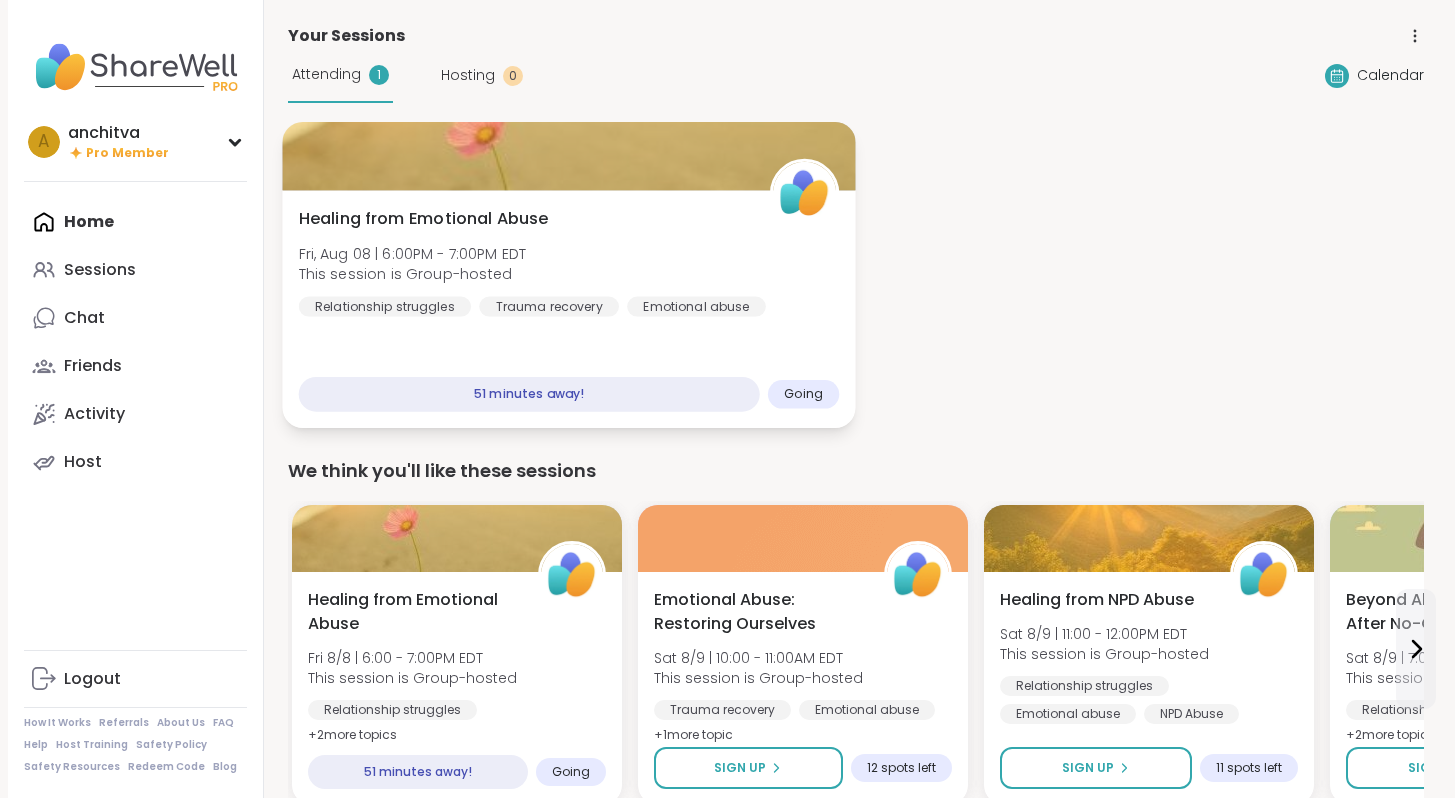 scroll, scrollTop: 0, scrollLeft: 0, axis: both 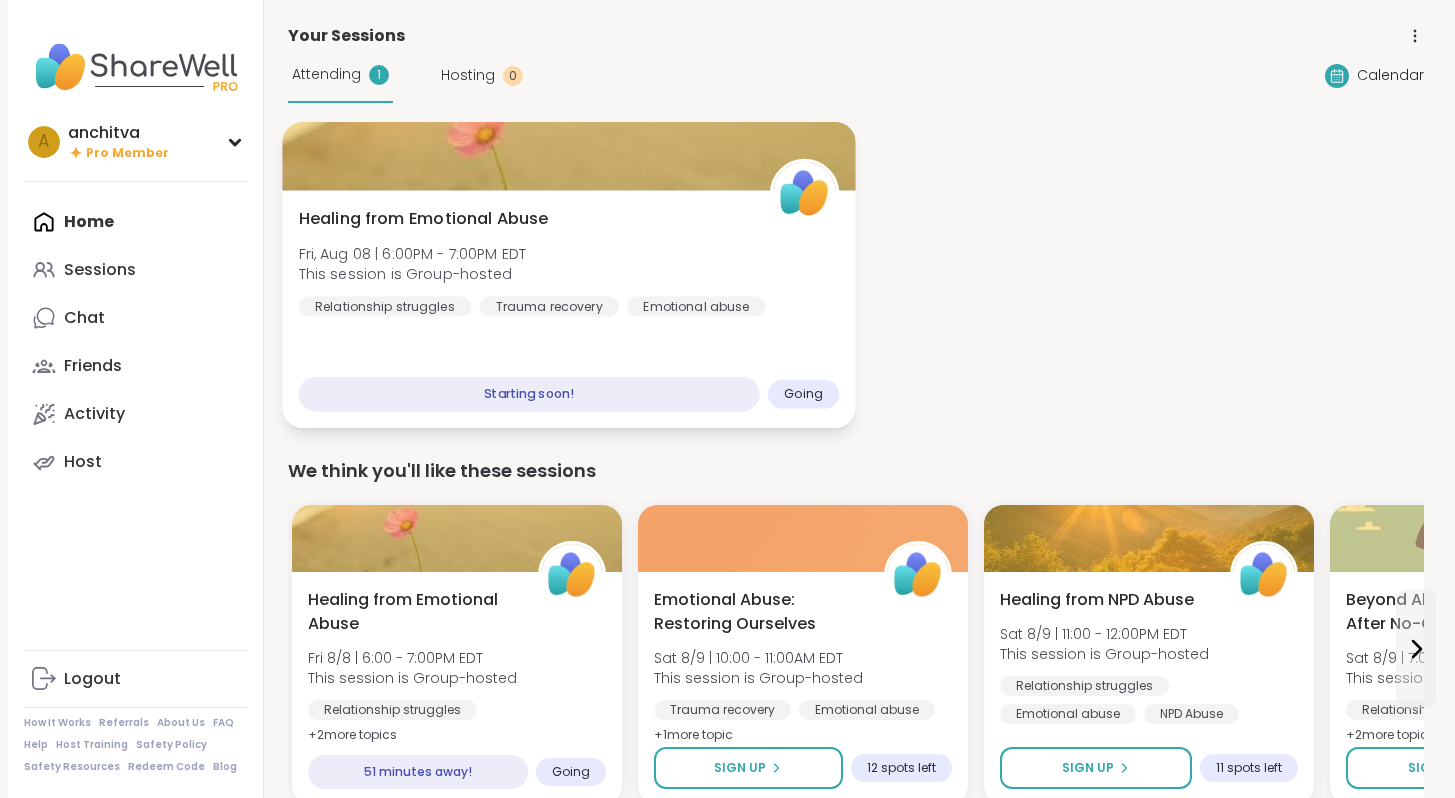 click on "Starting soon!" at bounding box center (528, 394) 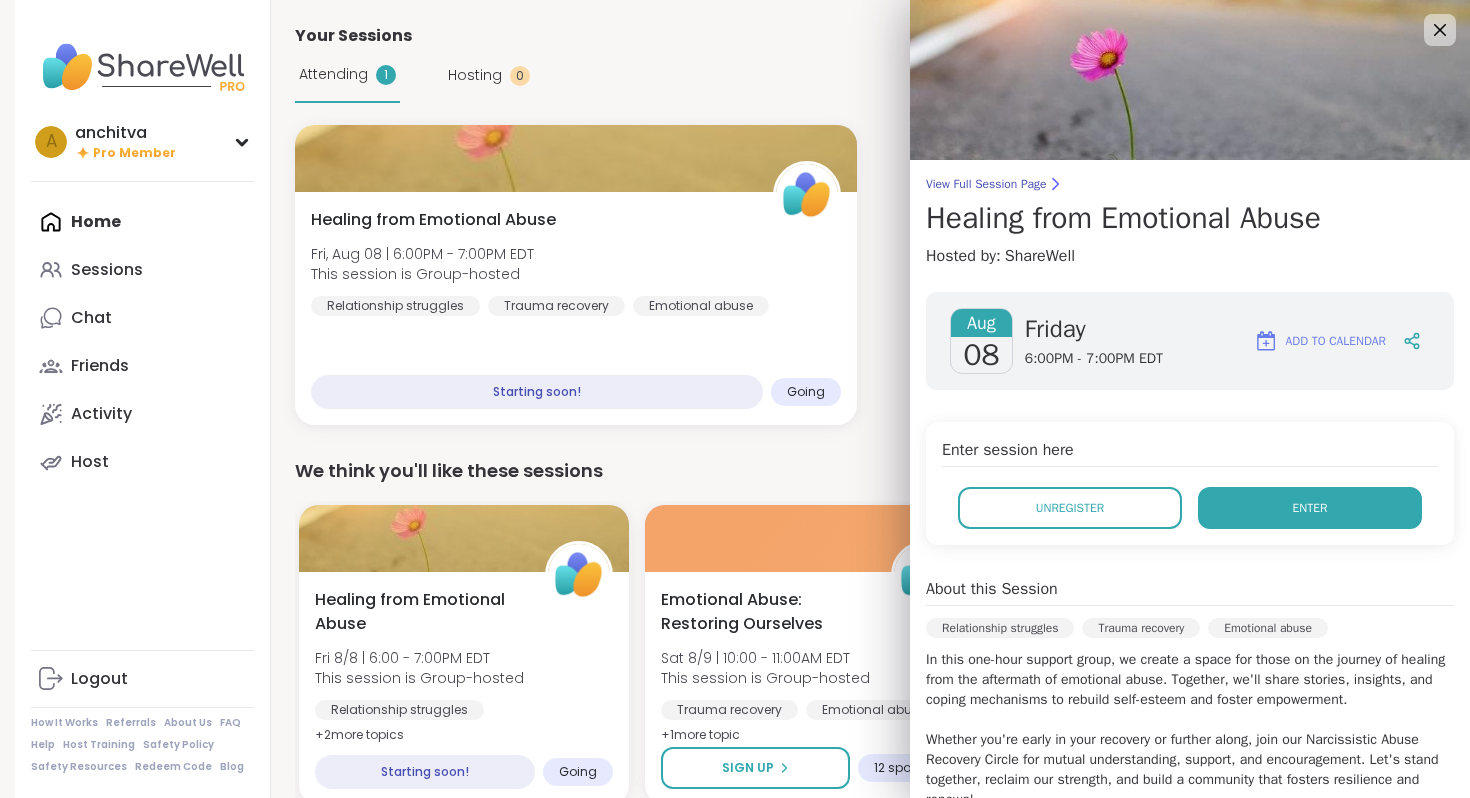 click on "Enter" at bounding box center (1310, 508) 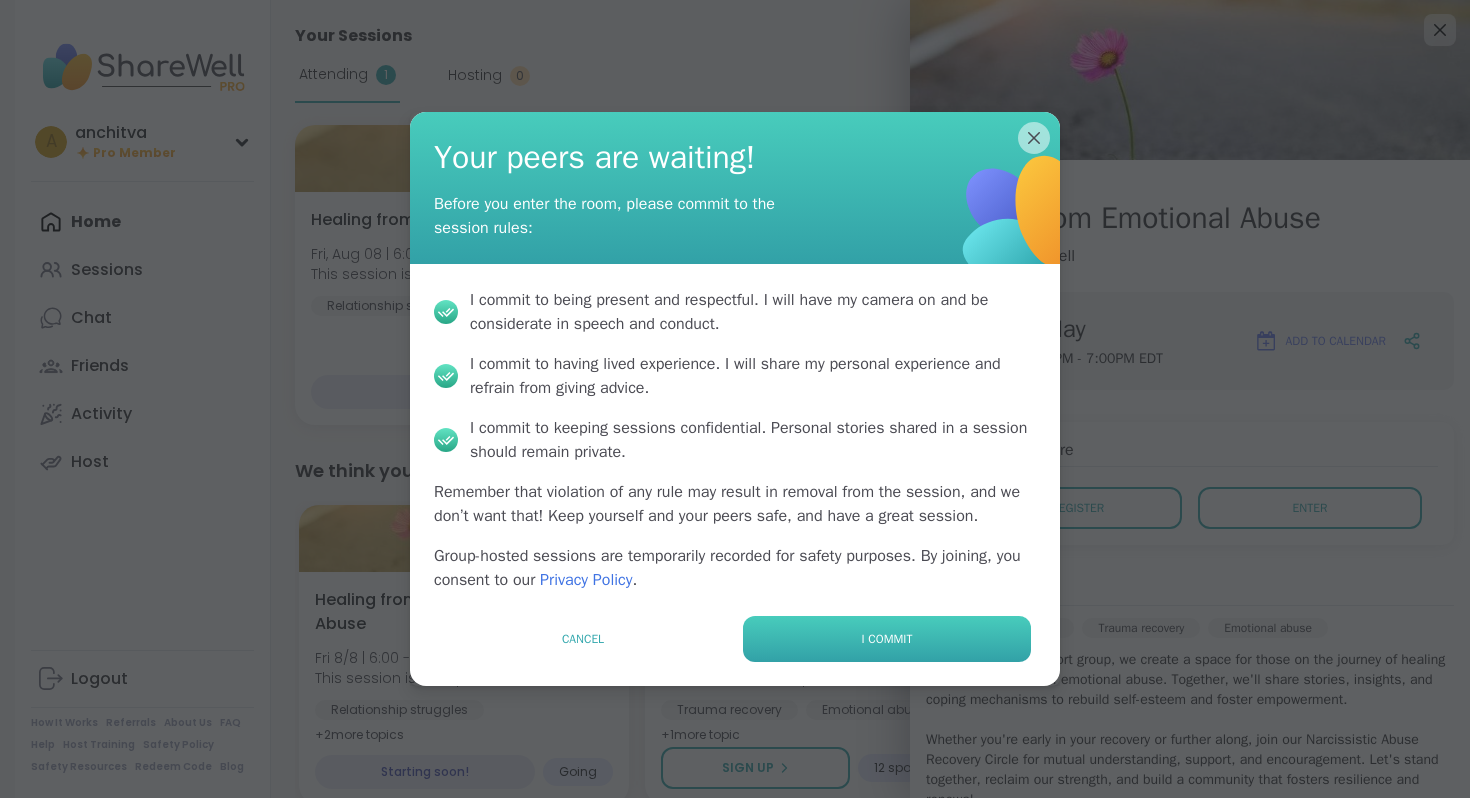 click on "I commit" at bounding box center [887, 639] 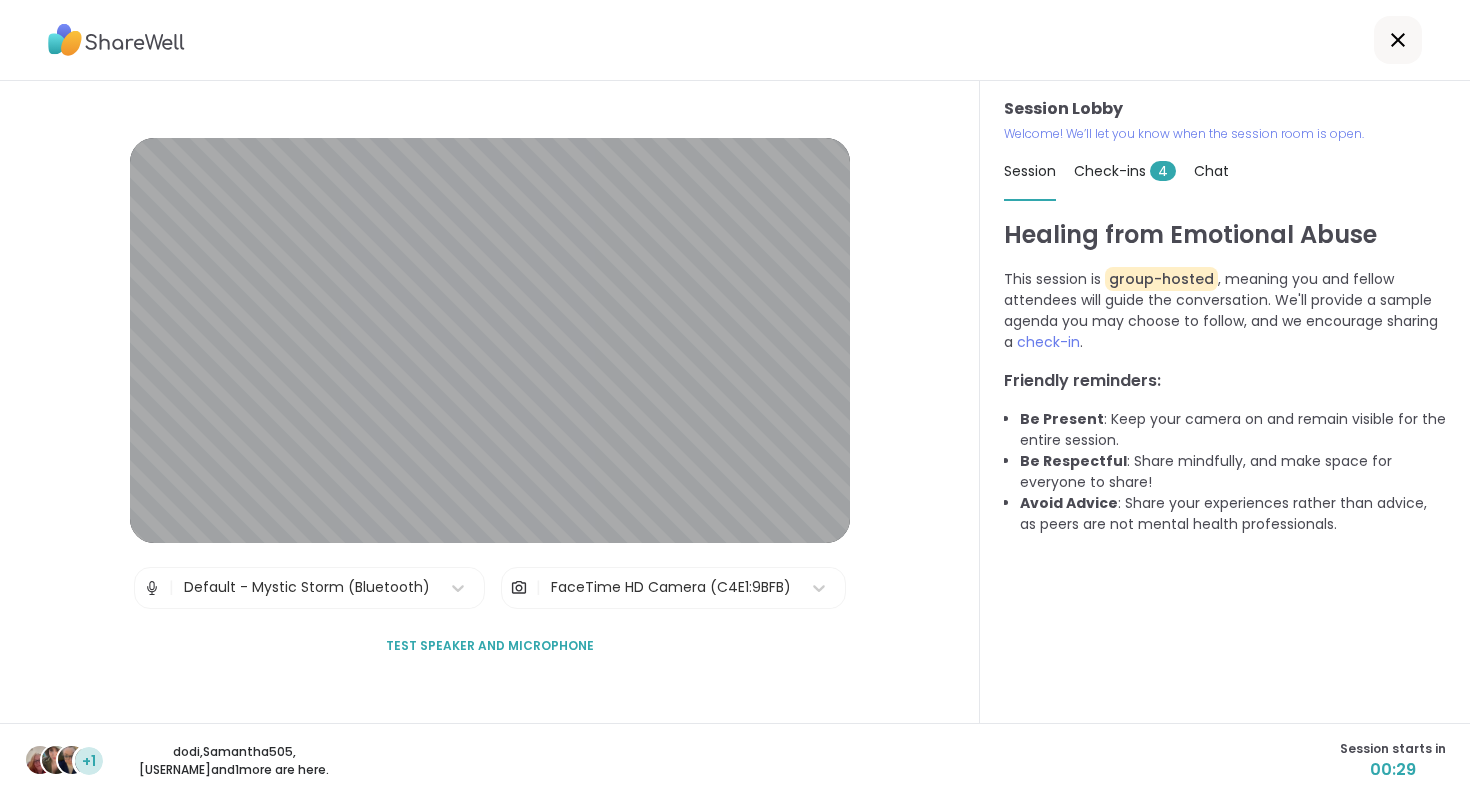 click on "Test speaker and microphone" at bounding box center [490, 646] 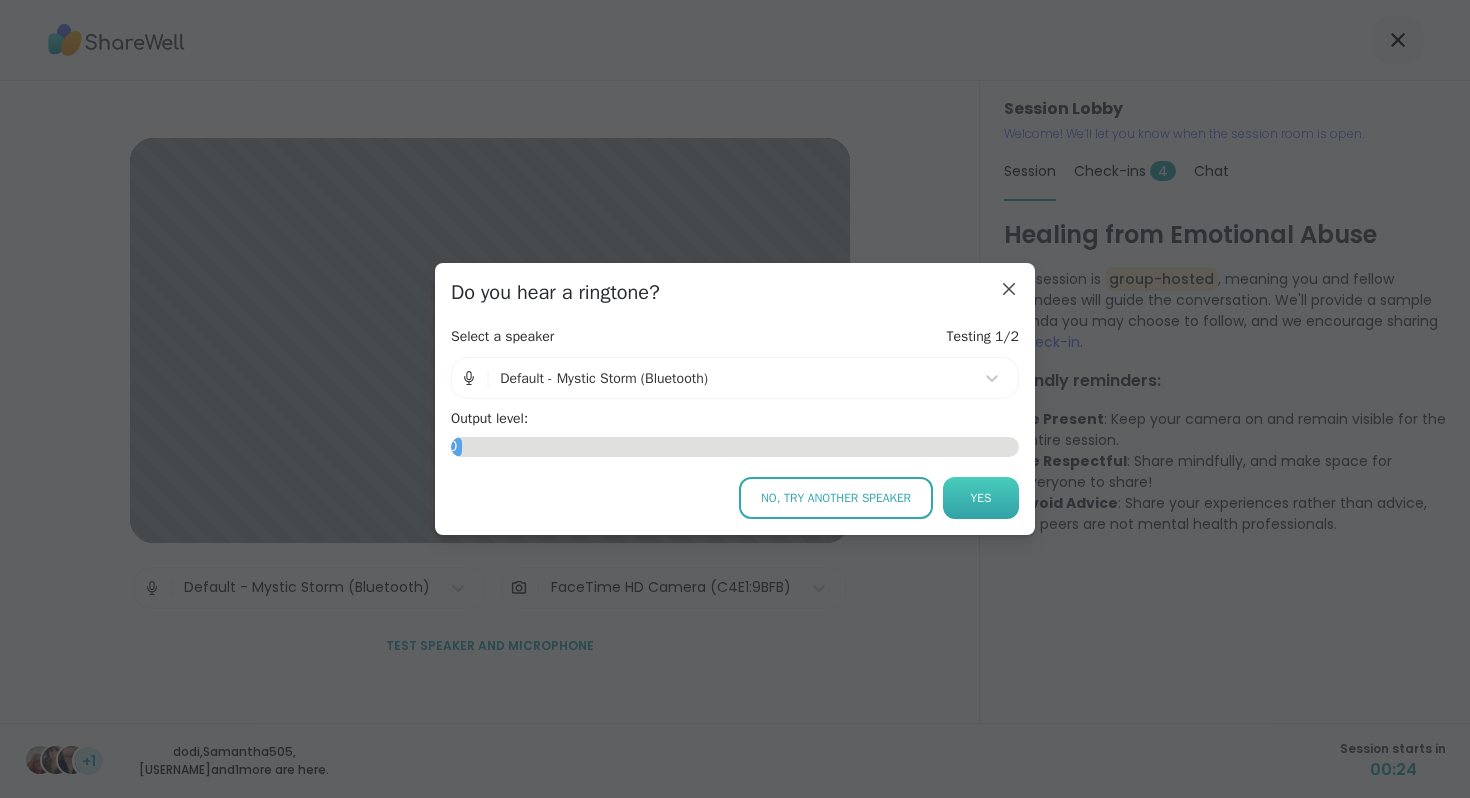 click on "Yes" at bounding box center (981, 498) 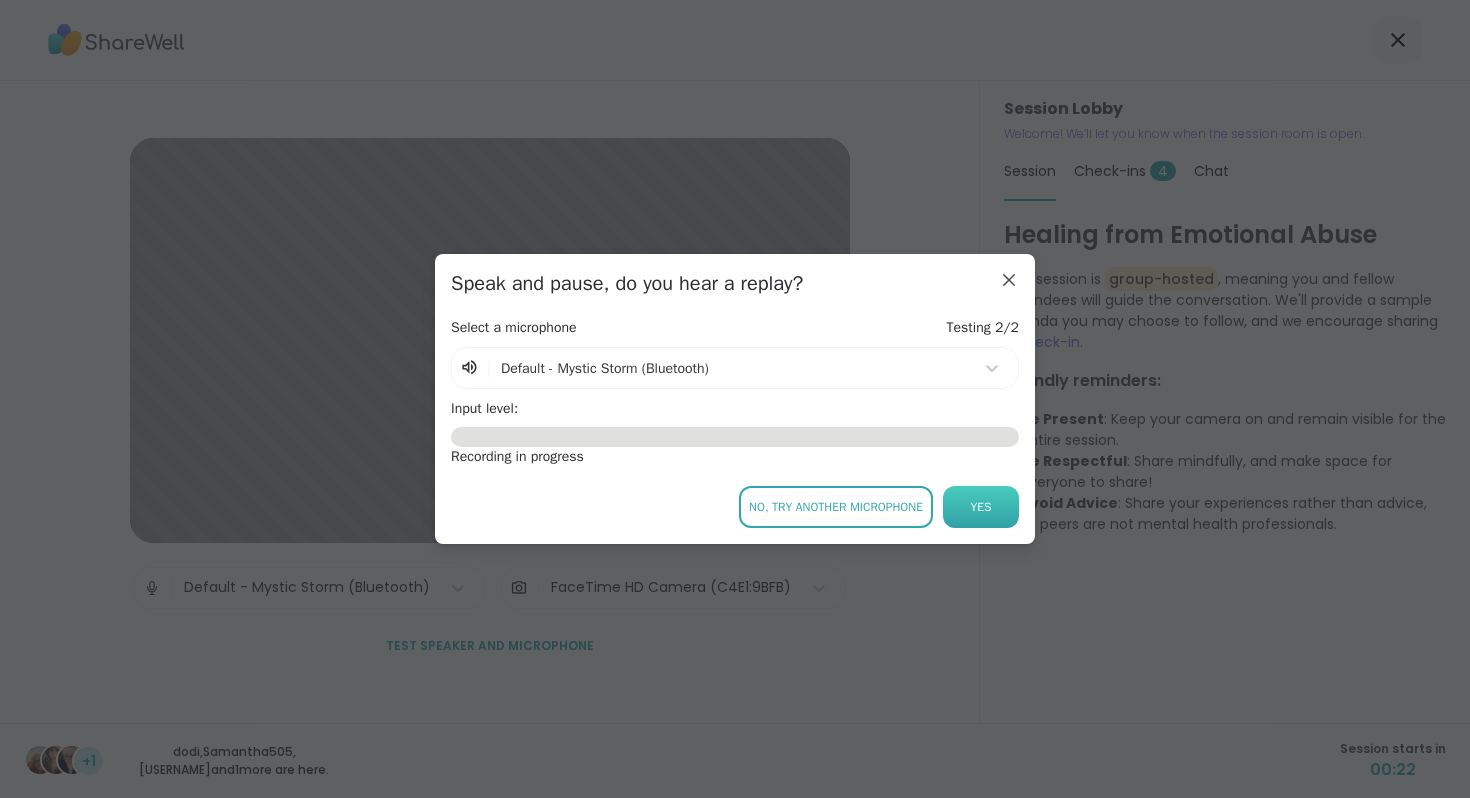 click on "Yes" at bounding box center (981, 507) 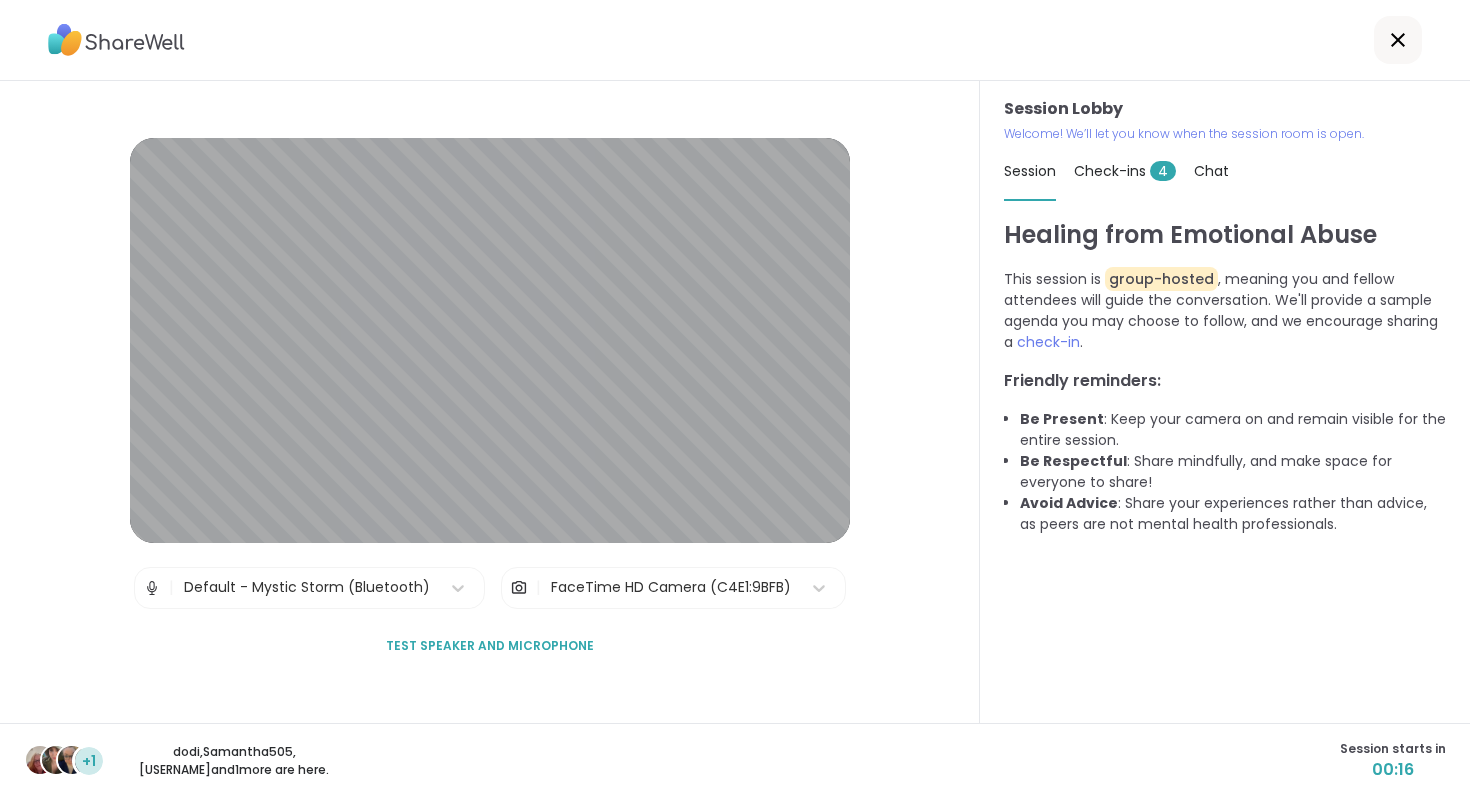 click on "Check-ins 4" at bounding box center (1125, 171) 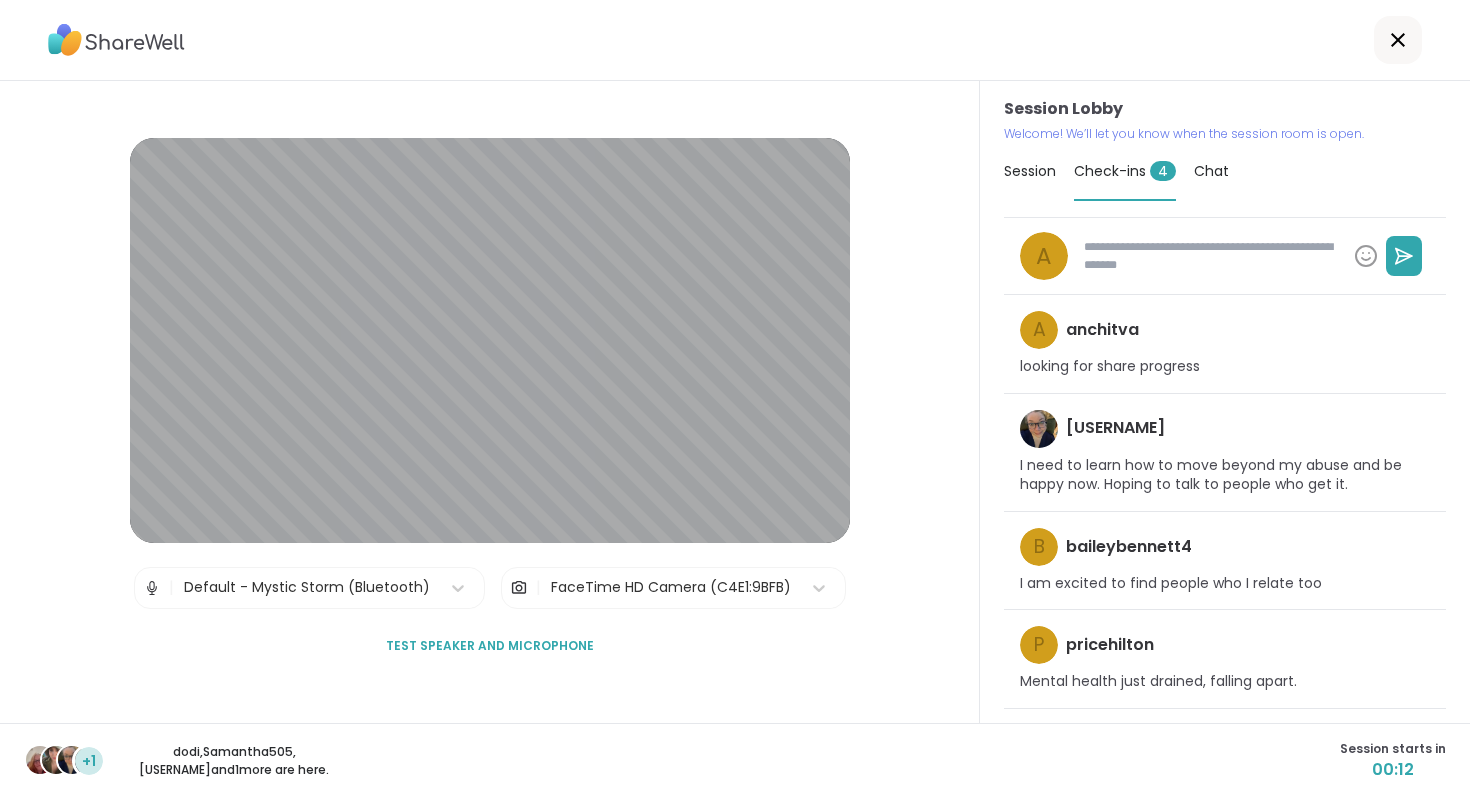 type on "*" 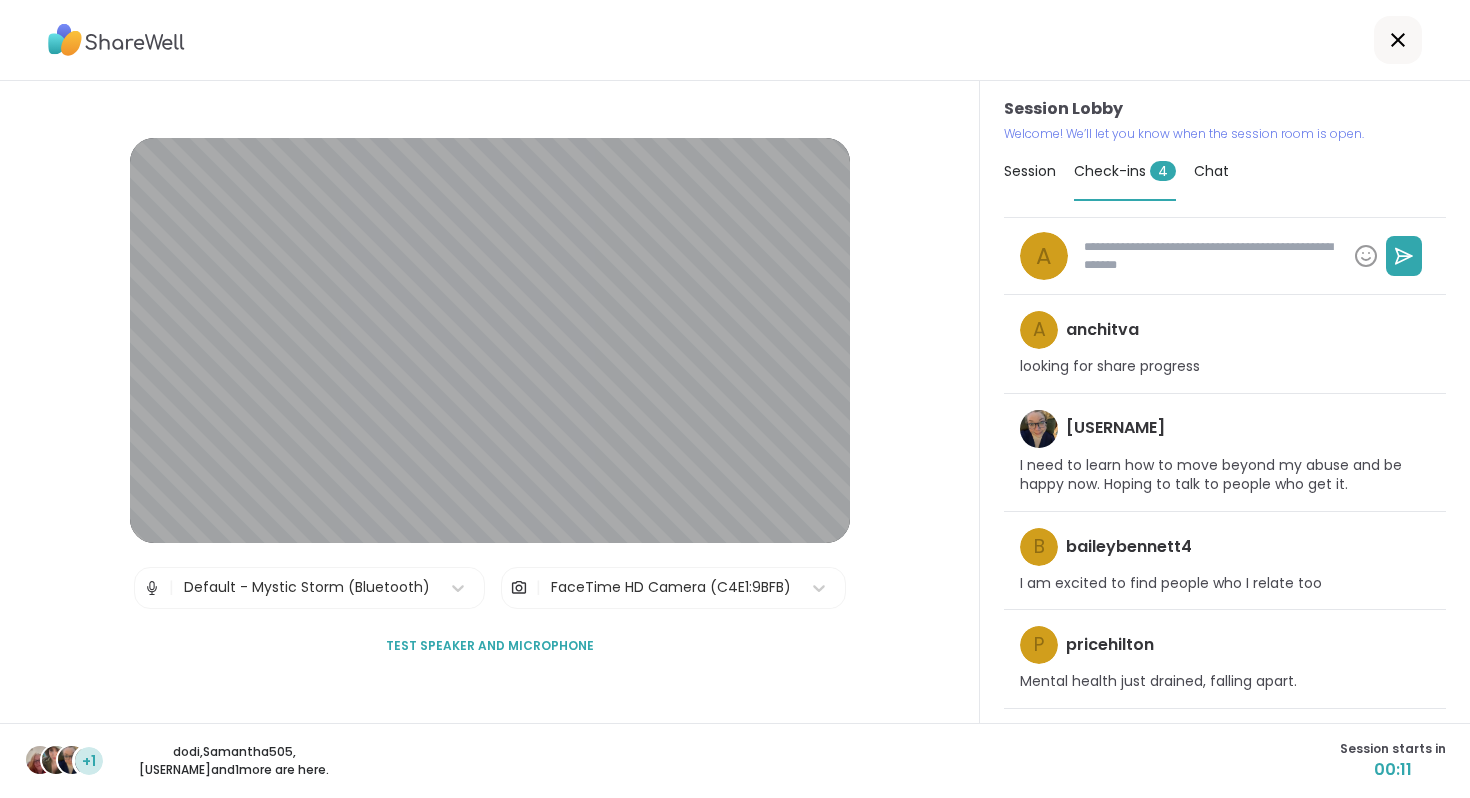 click on "Chat" at bounding box center (1211, 171) 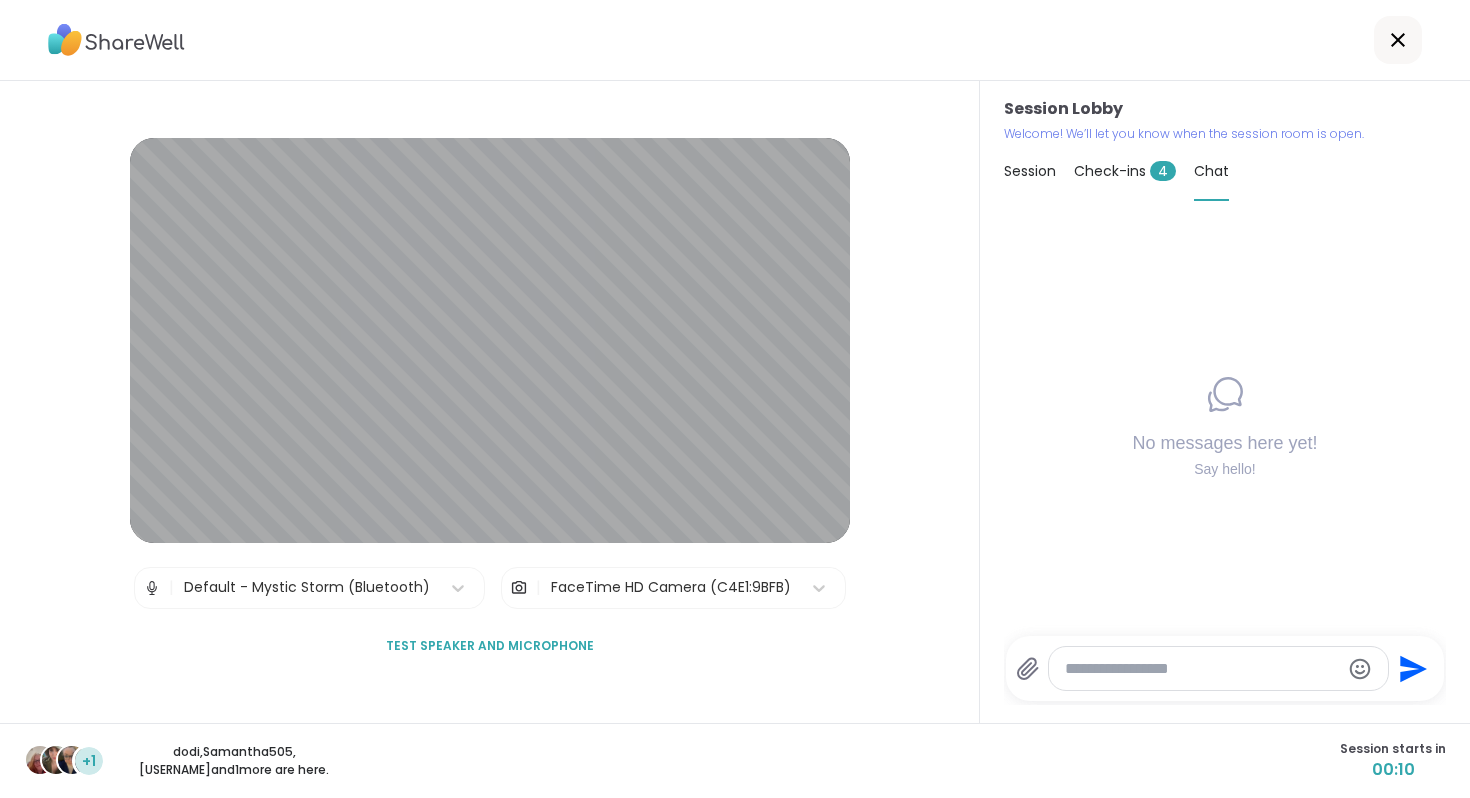 click on "Session" at bounding box center (1030, 171) 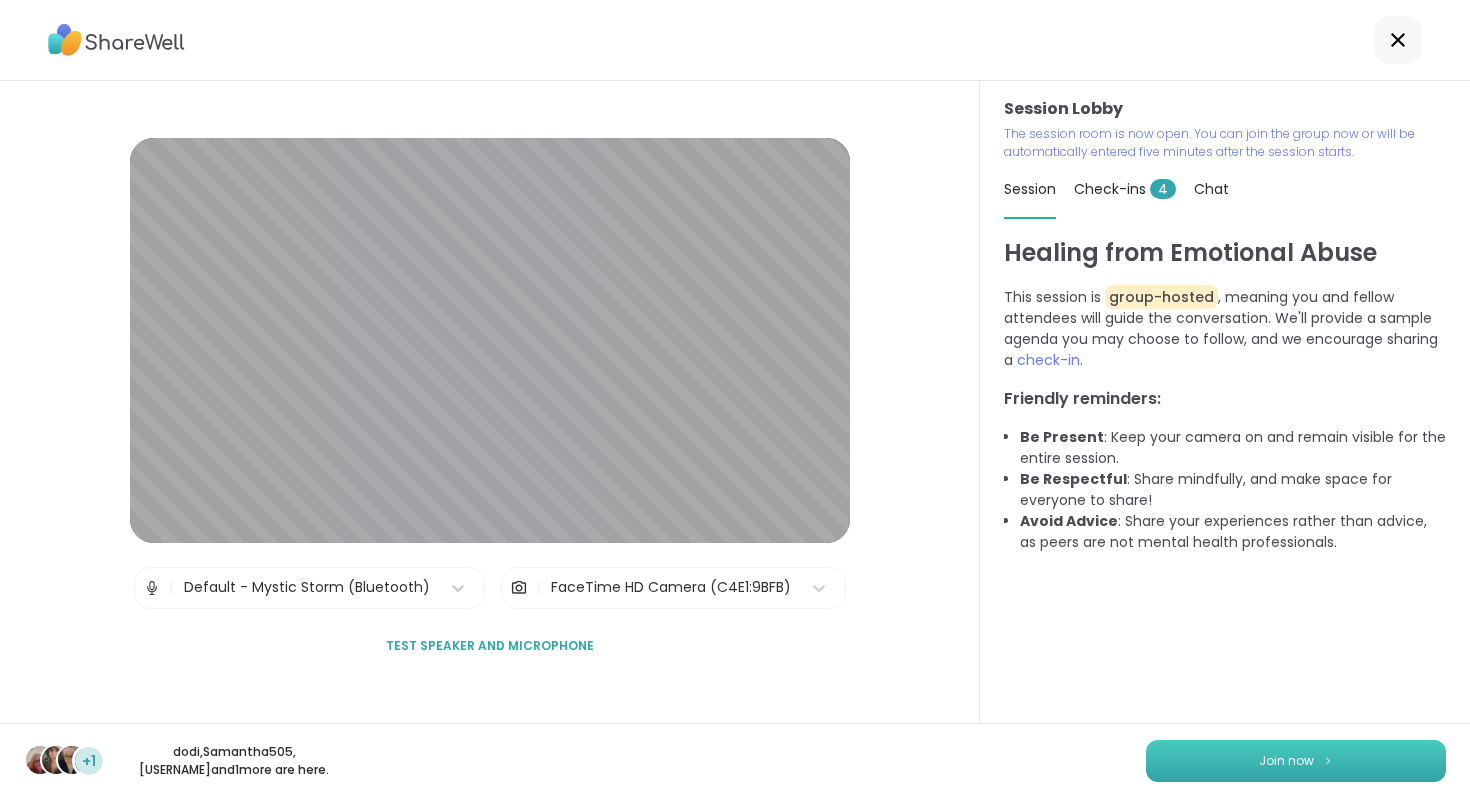 click on "Join now" at bounding box center [1296, 761] 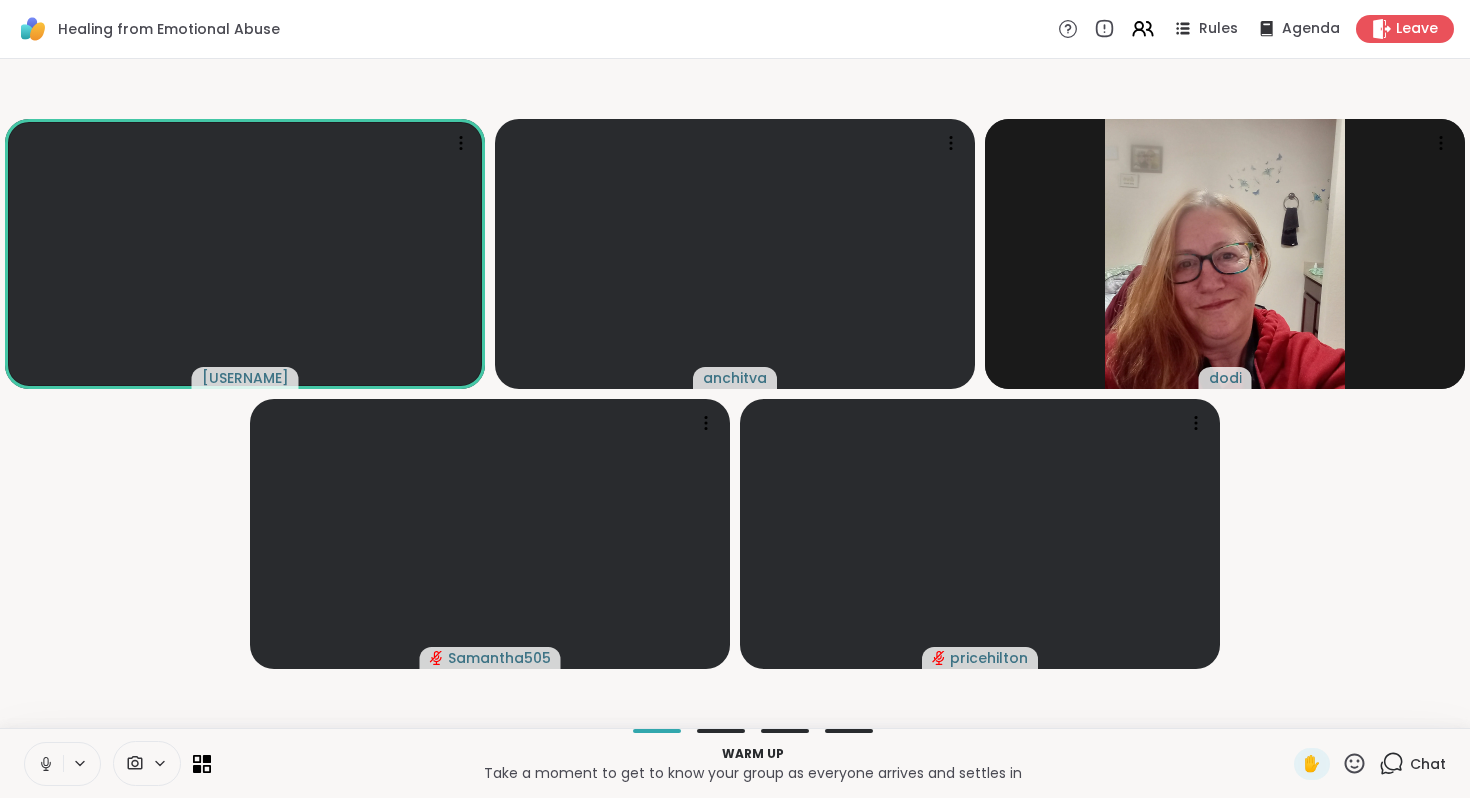 click at bounding box center [44, 764] 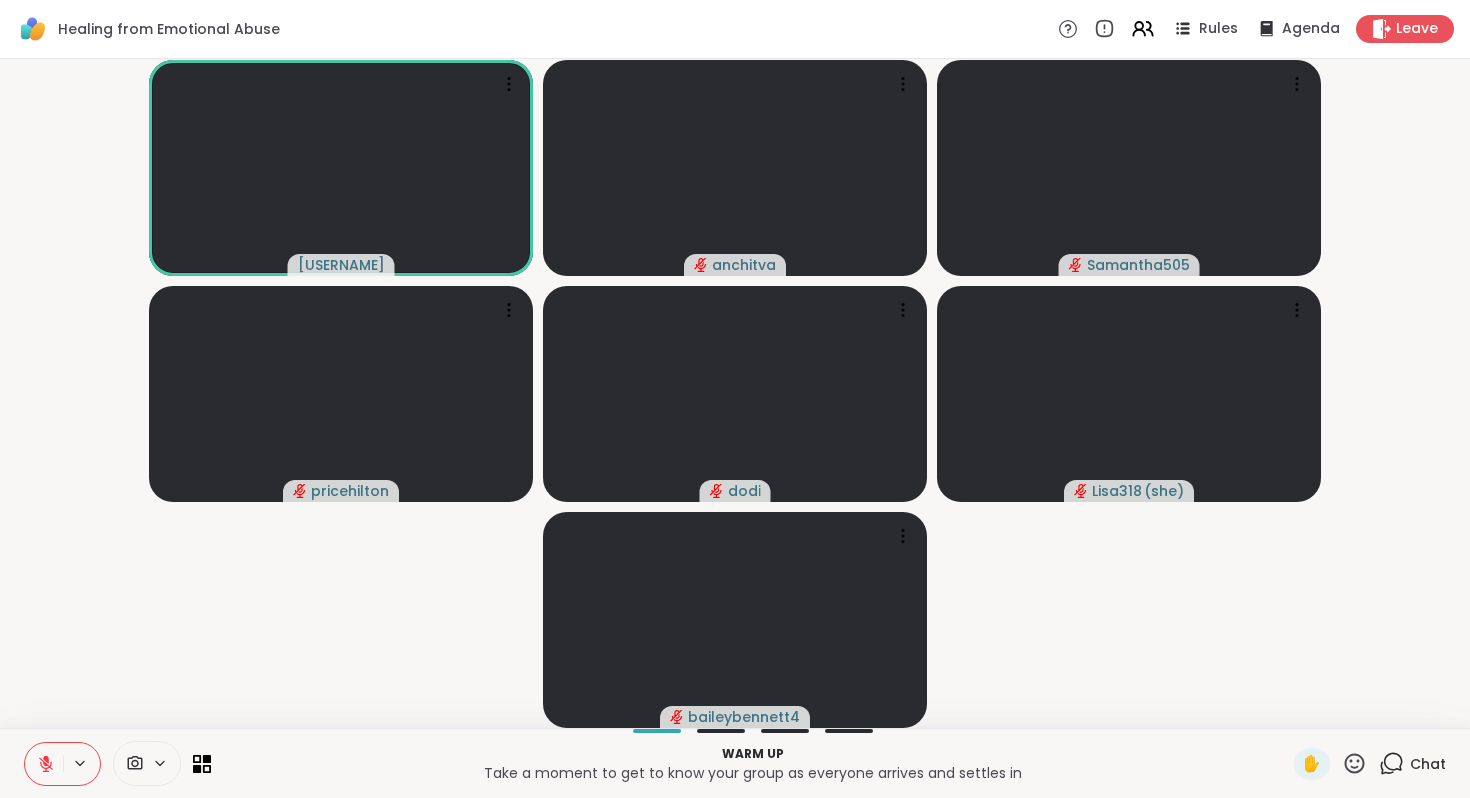 click 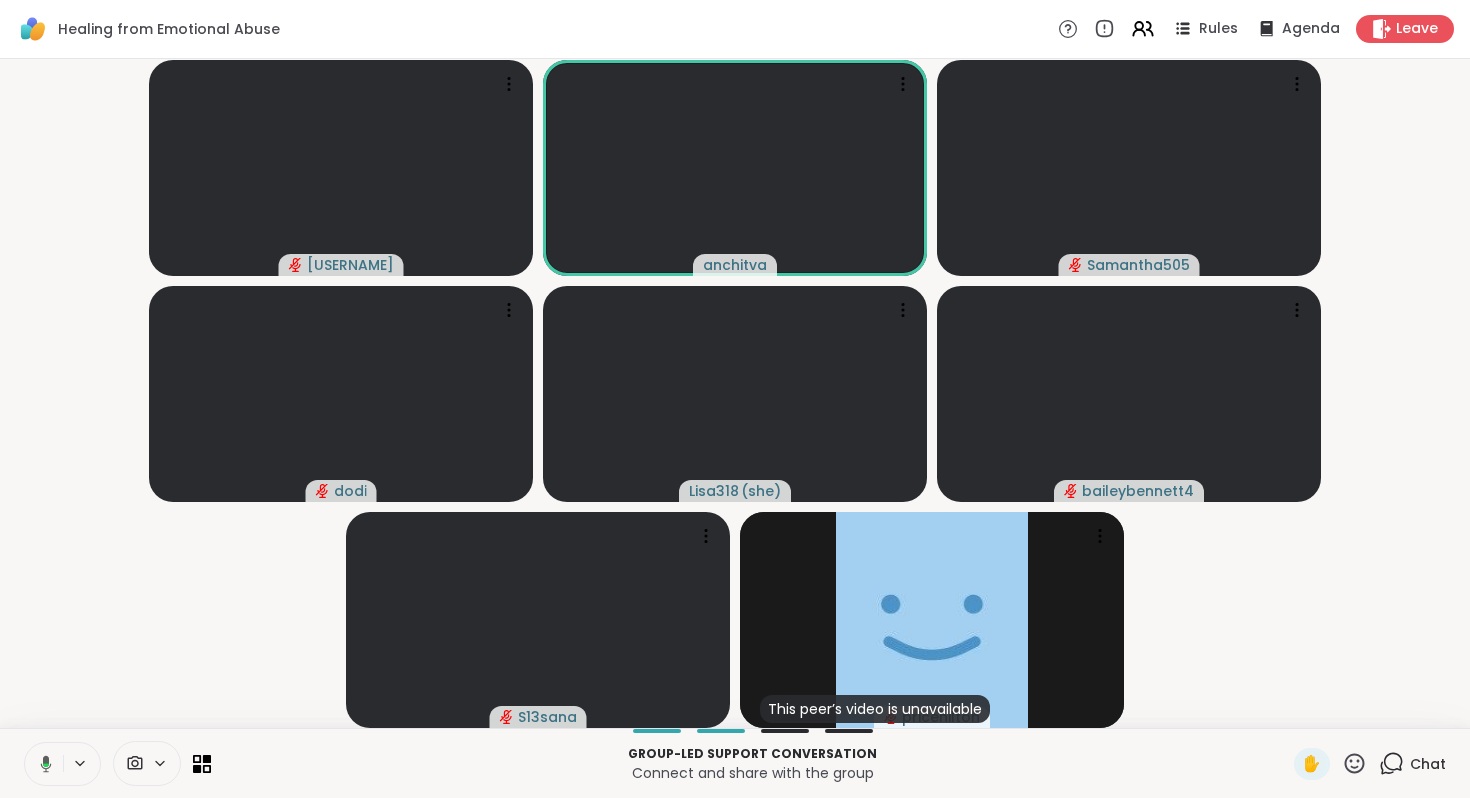 click 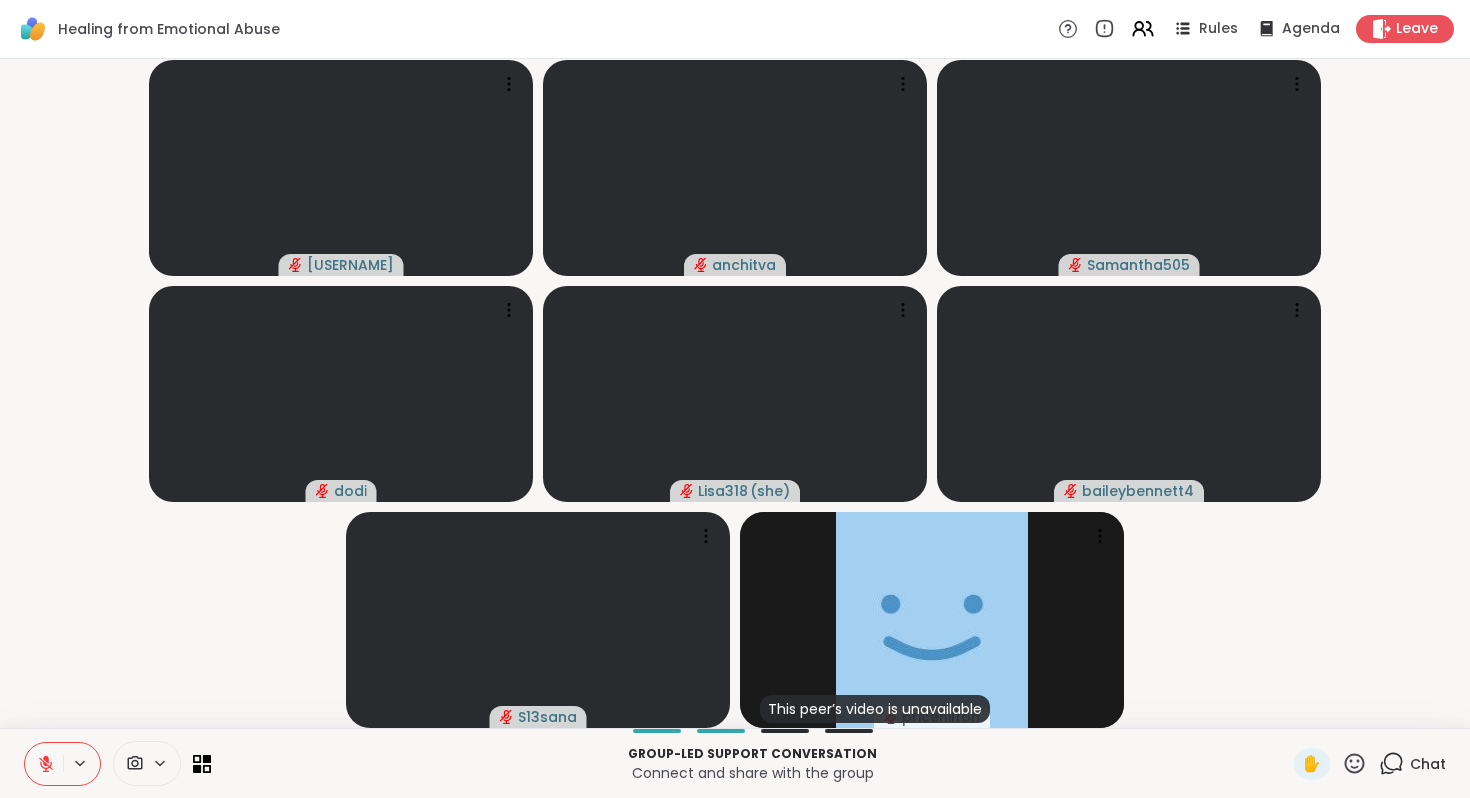 click on "[USERNAME] [USERNAME] [USERNAME] [USERNAME] [USERNAME] ( she ) [USERNAME] [USERNAME] [USERNAME] [USERNAME]" at bounding box center [735, 393] 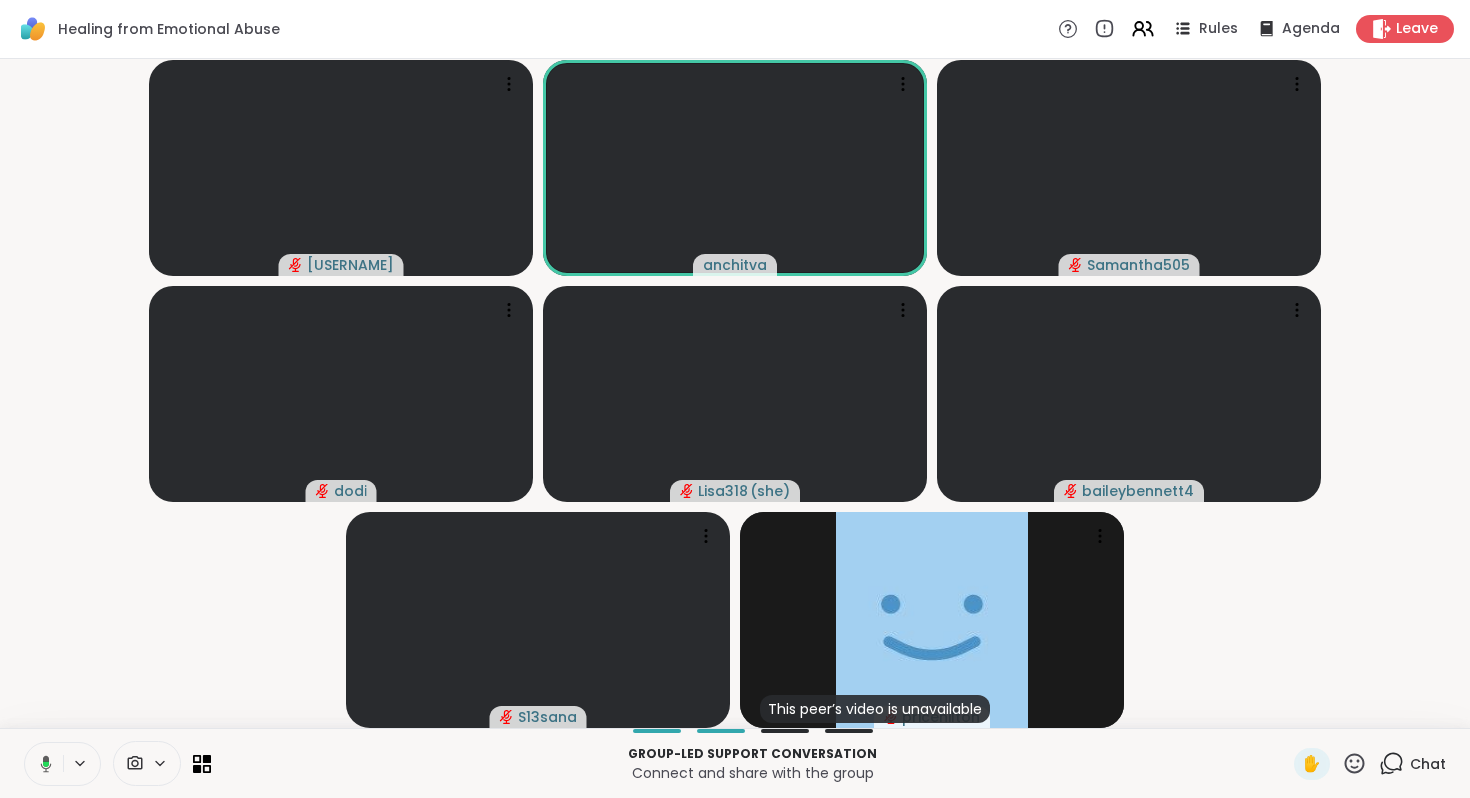 click 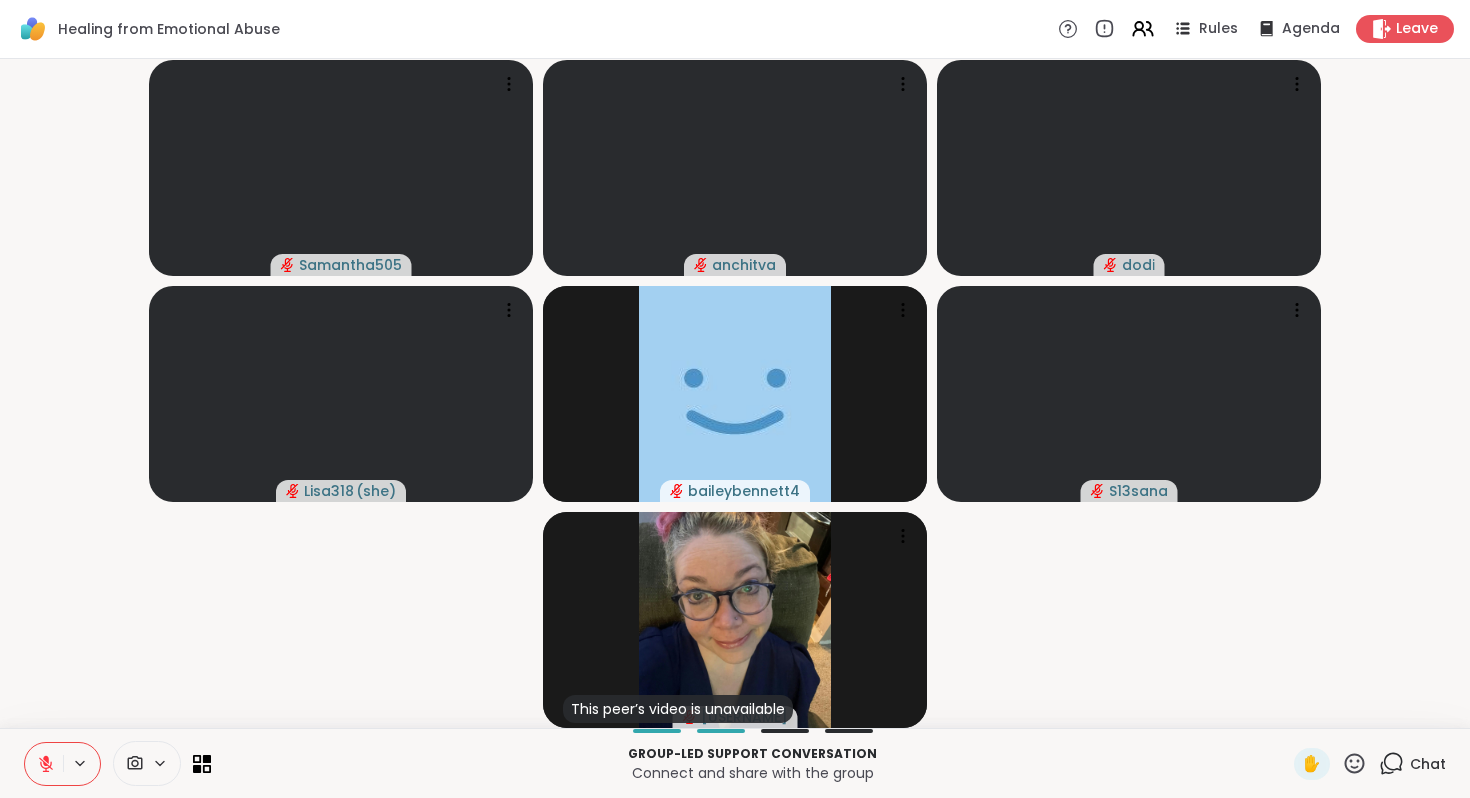 click 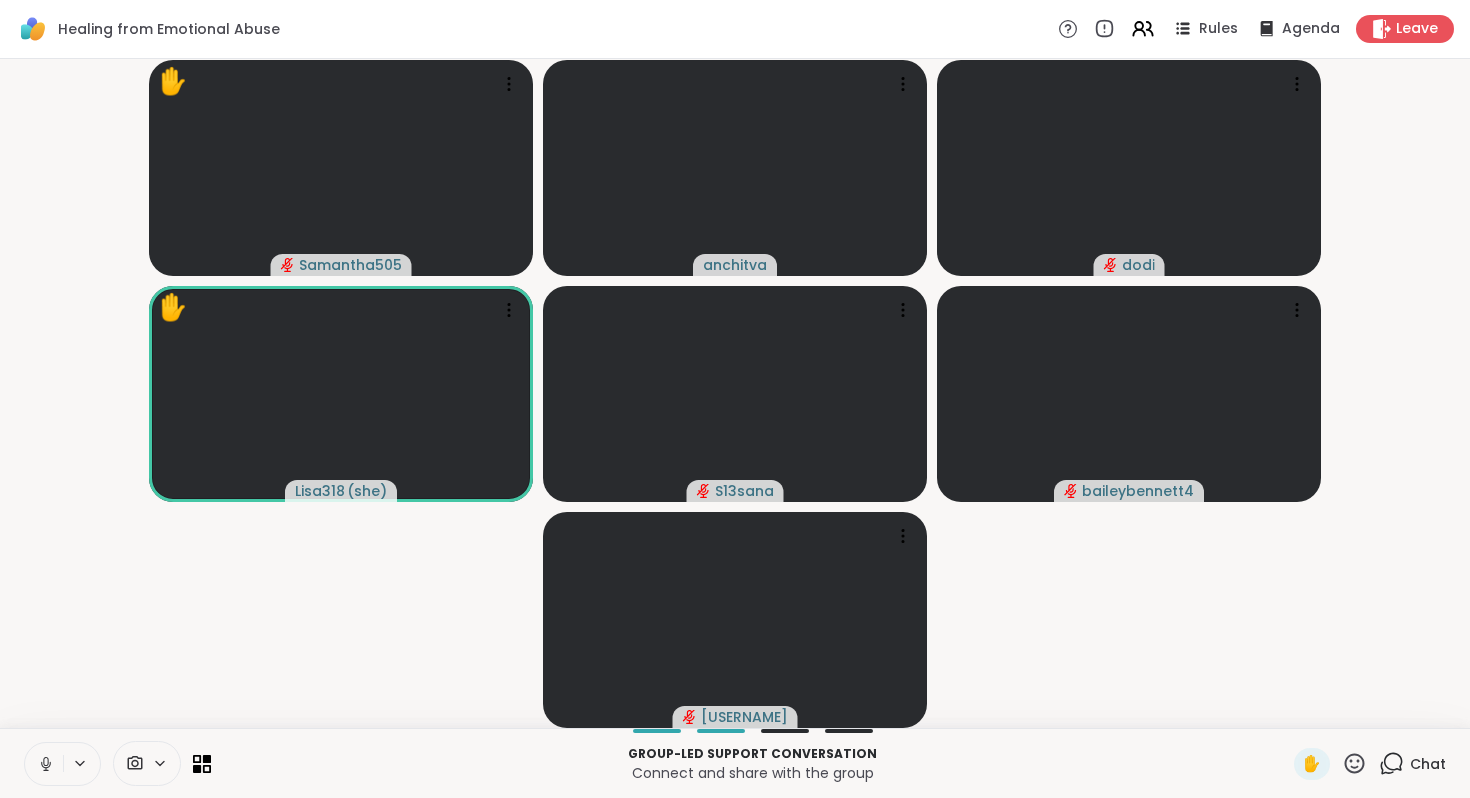 click at bounding box center [44, 764] 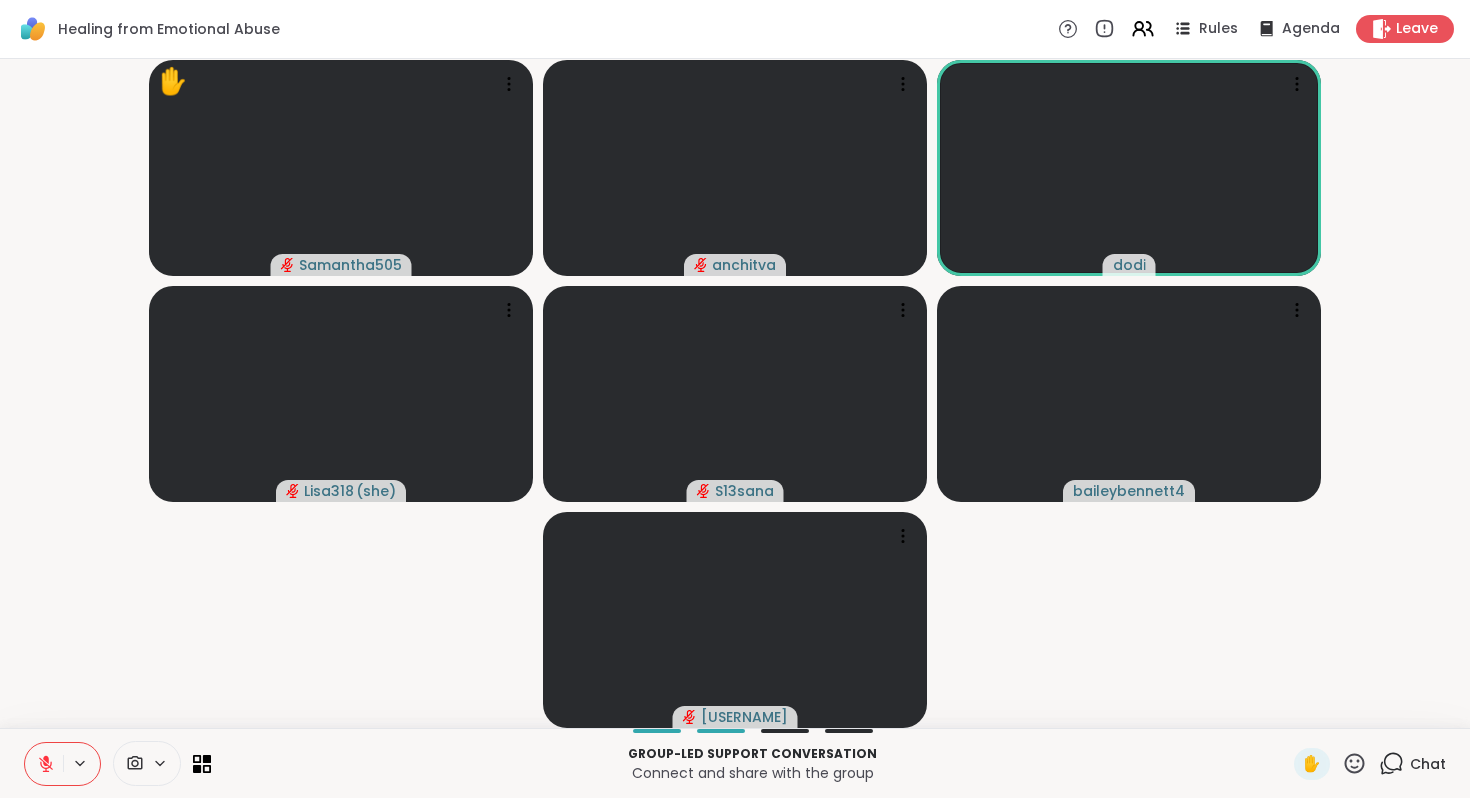 click 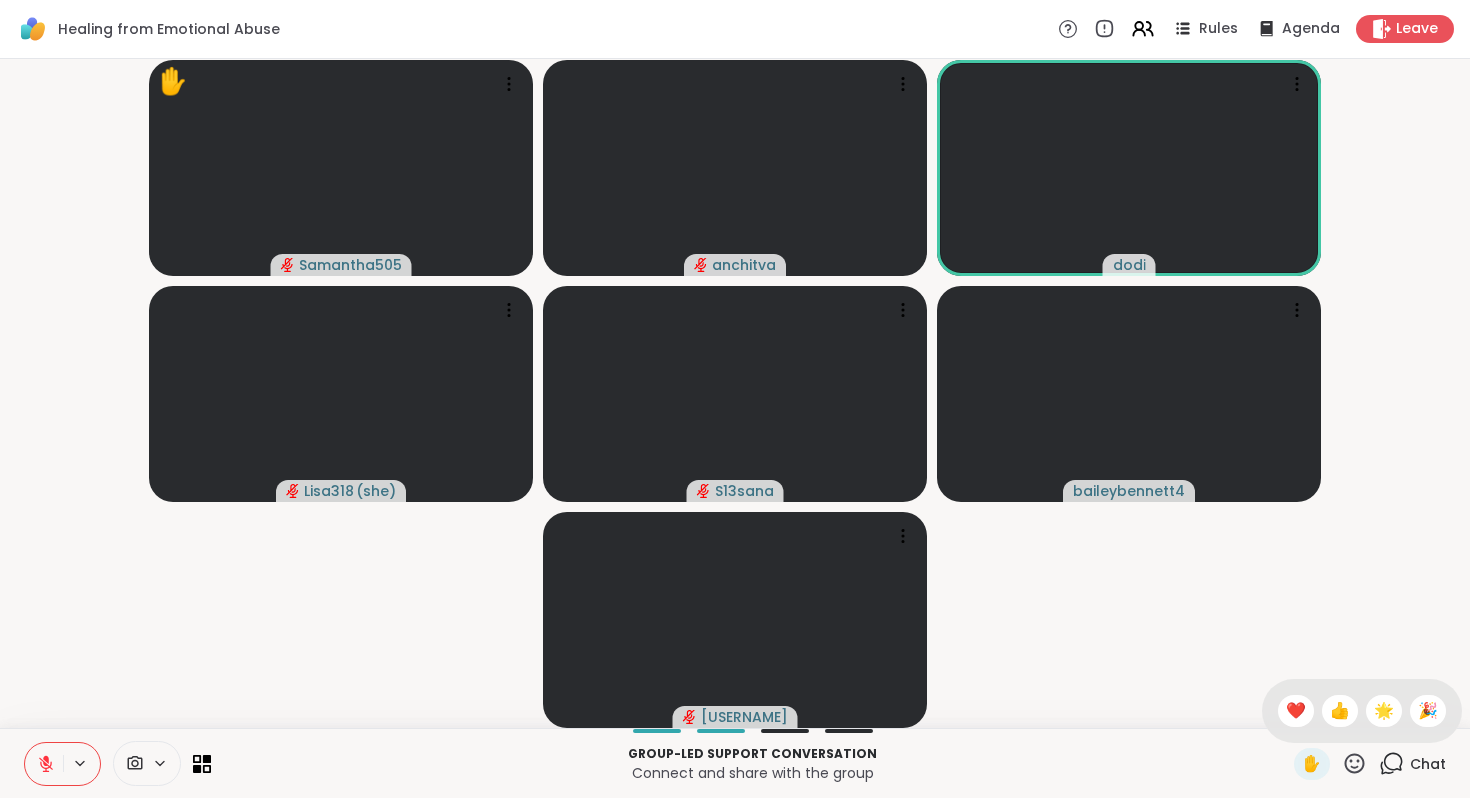 click on "✋ [USERNAME] [USERNAME] [USERNAME] [USERNAME] ( she ) [USERNAME] [USERNAME] [USERNAME]" at bounding box center (735, 393) 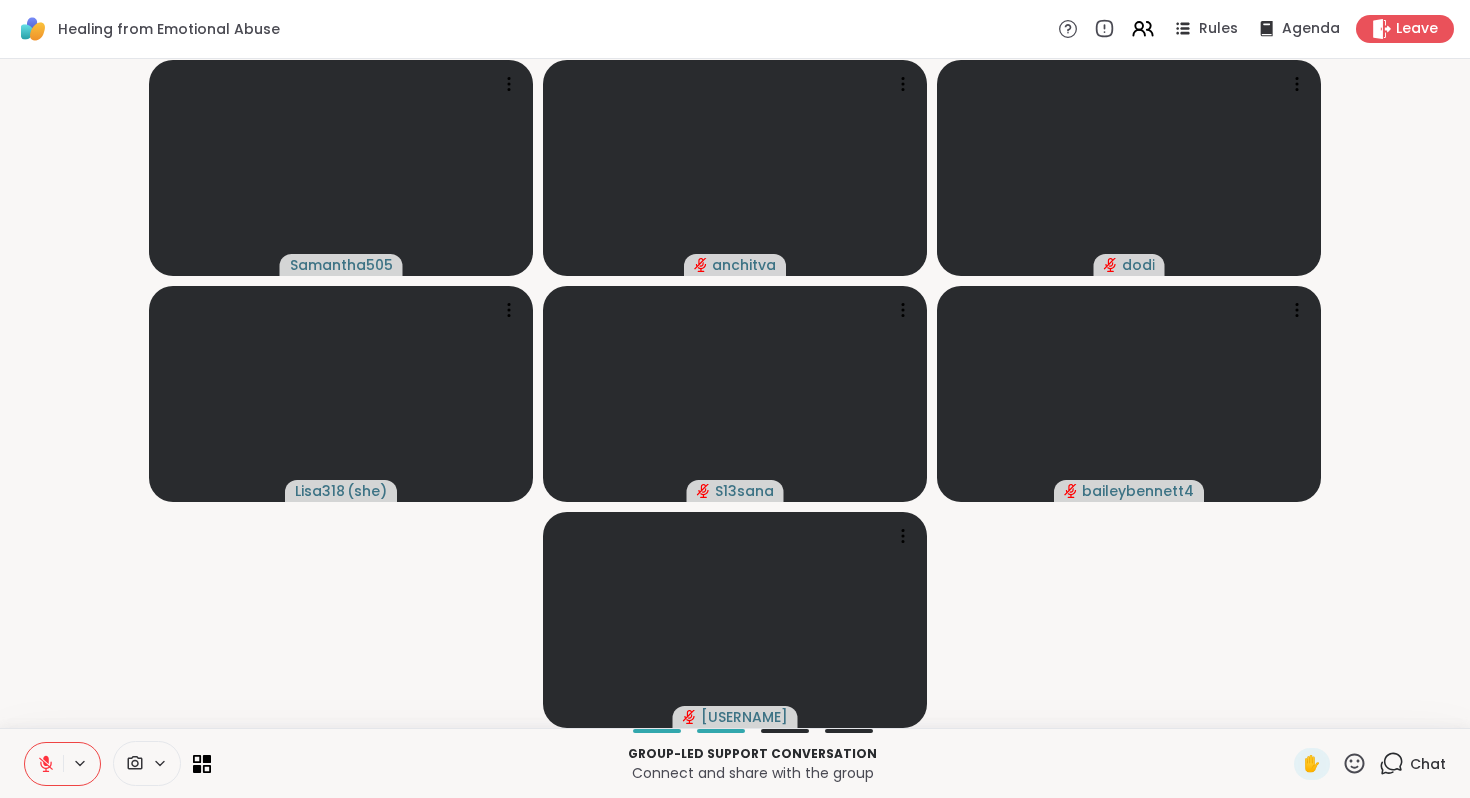 click 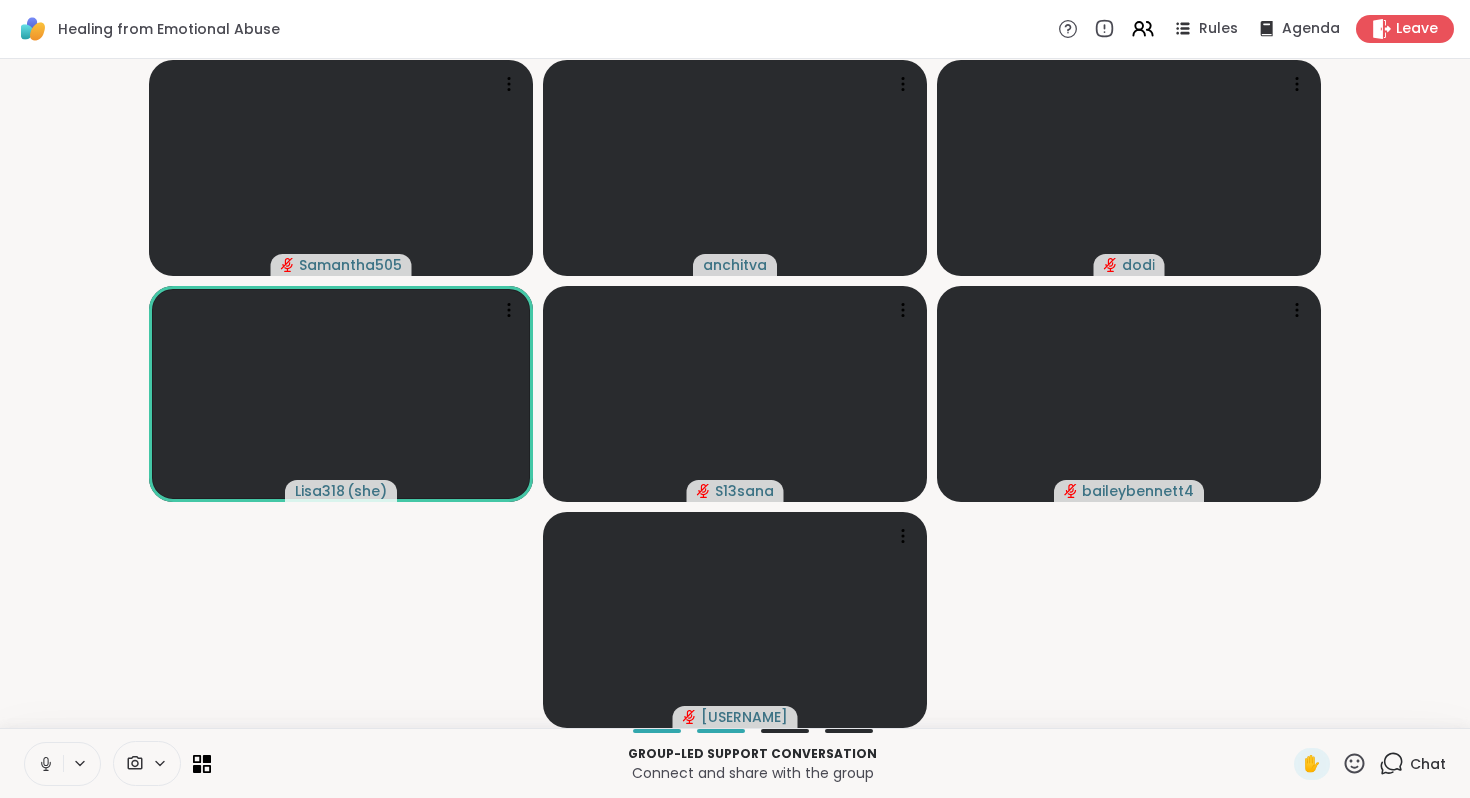 click 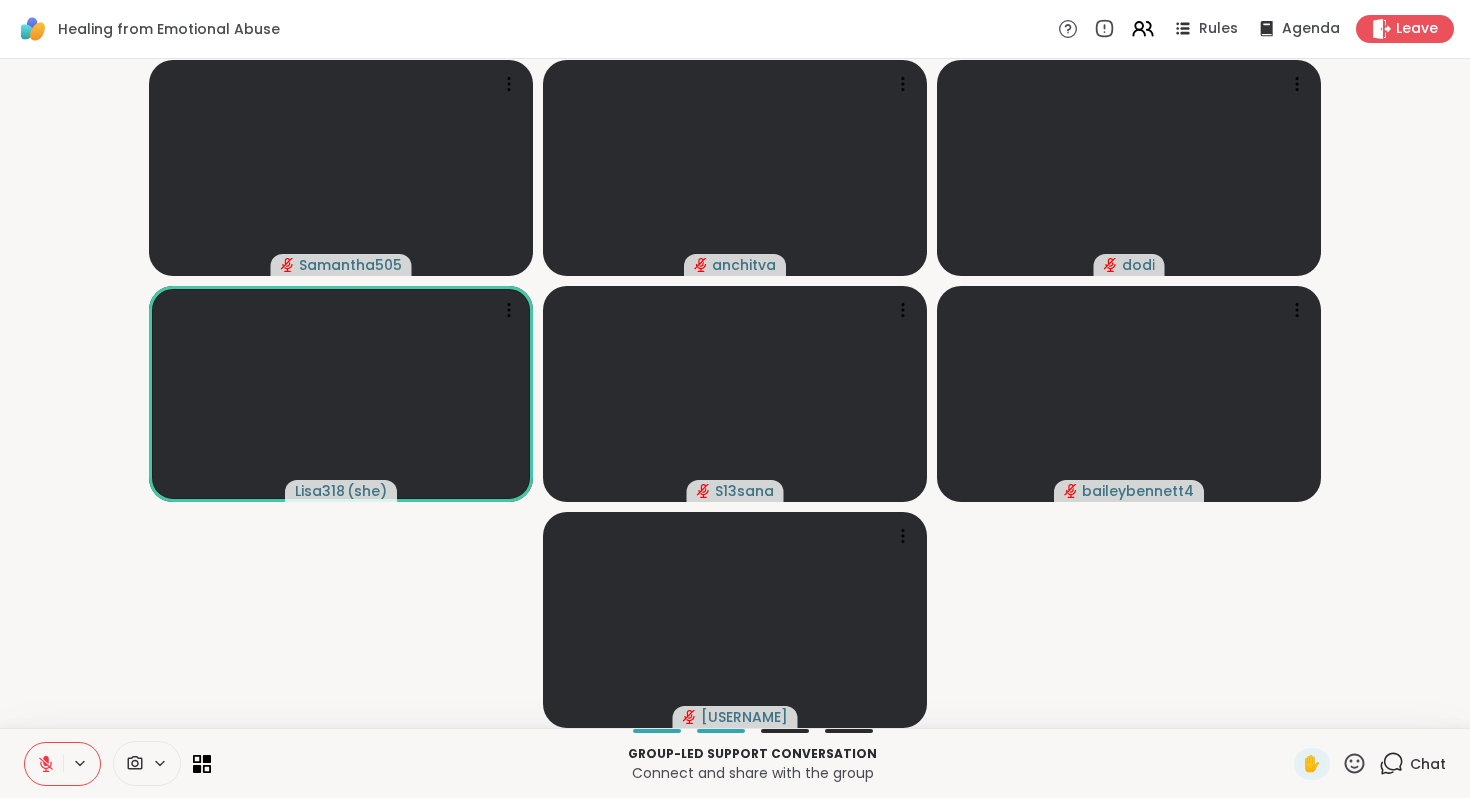 click 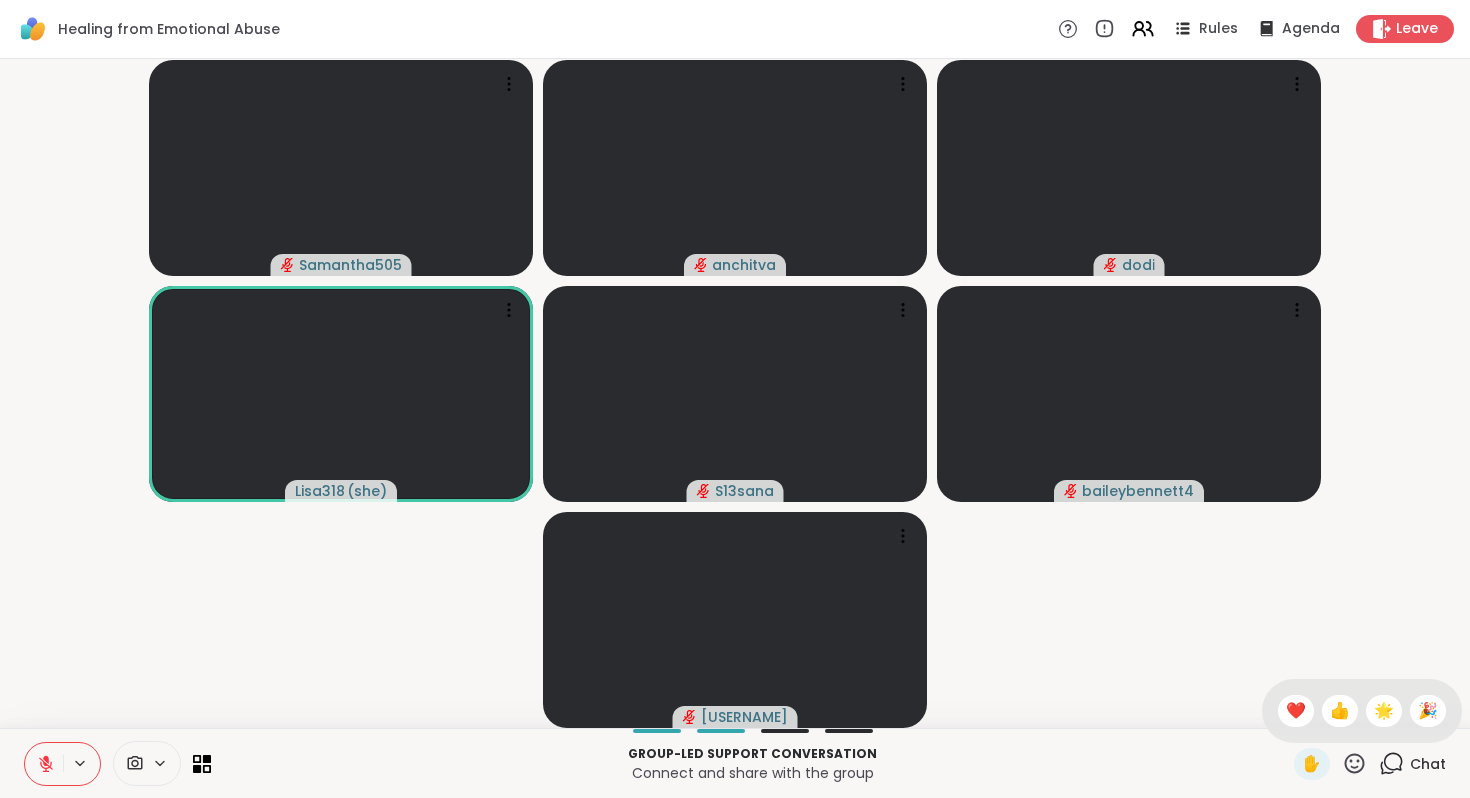 click on "[USERNAME] [USERNAME] [USERNAME] [USERNAME] ( she ) [USERNAME] [USERNAME] [USERNAME]" at bounding box center (735, 393) 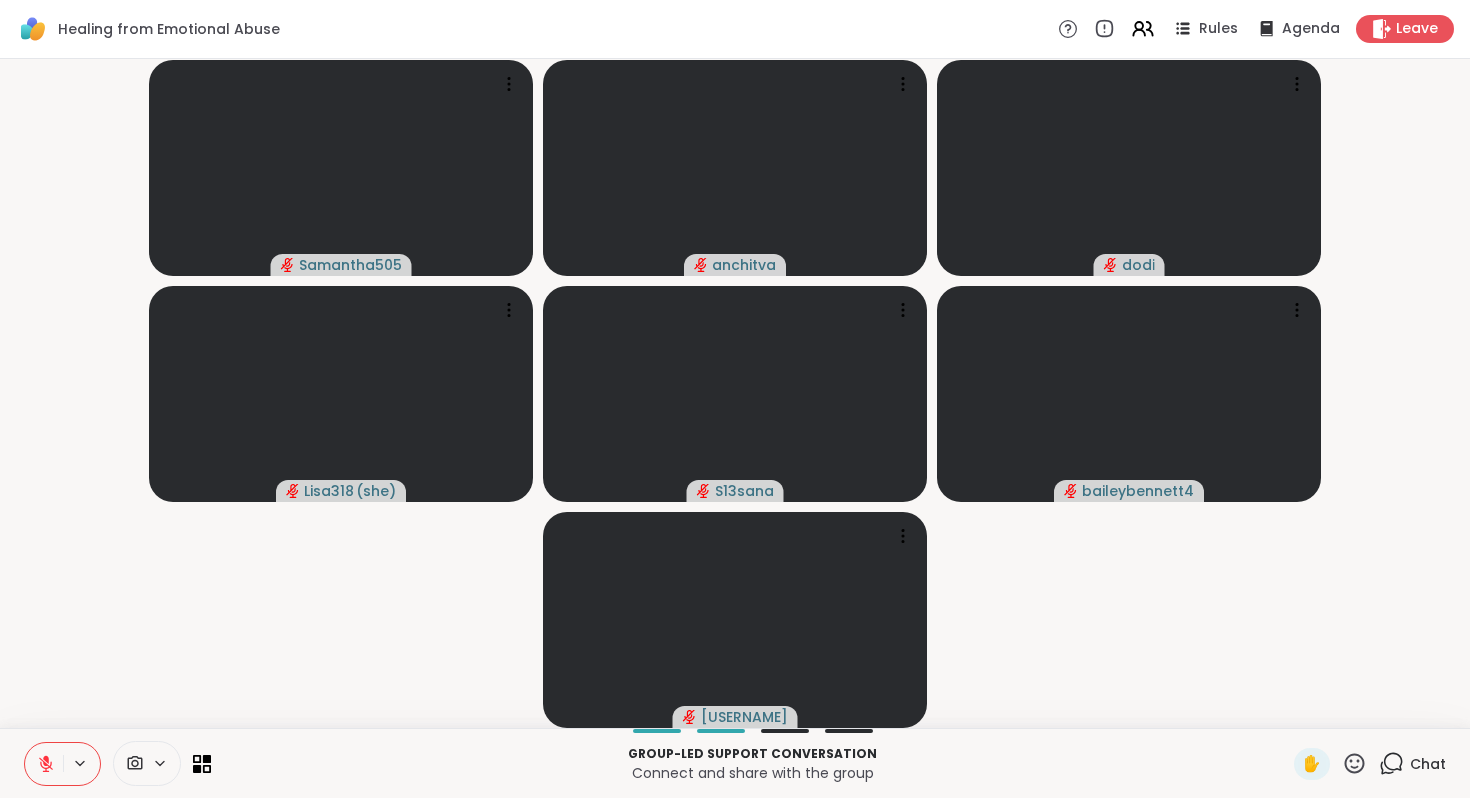 click at bounding box center (44, 764) 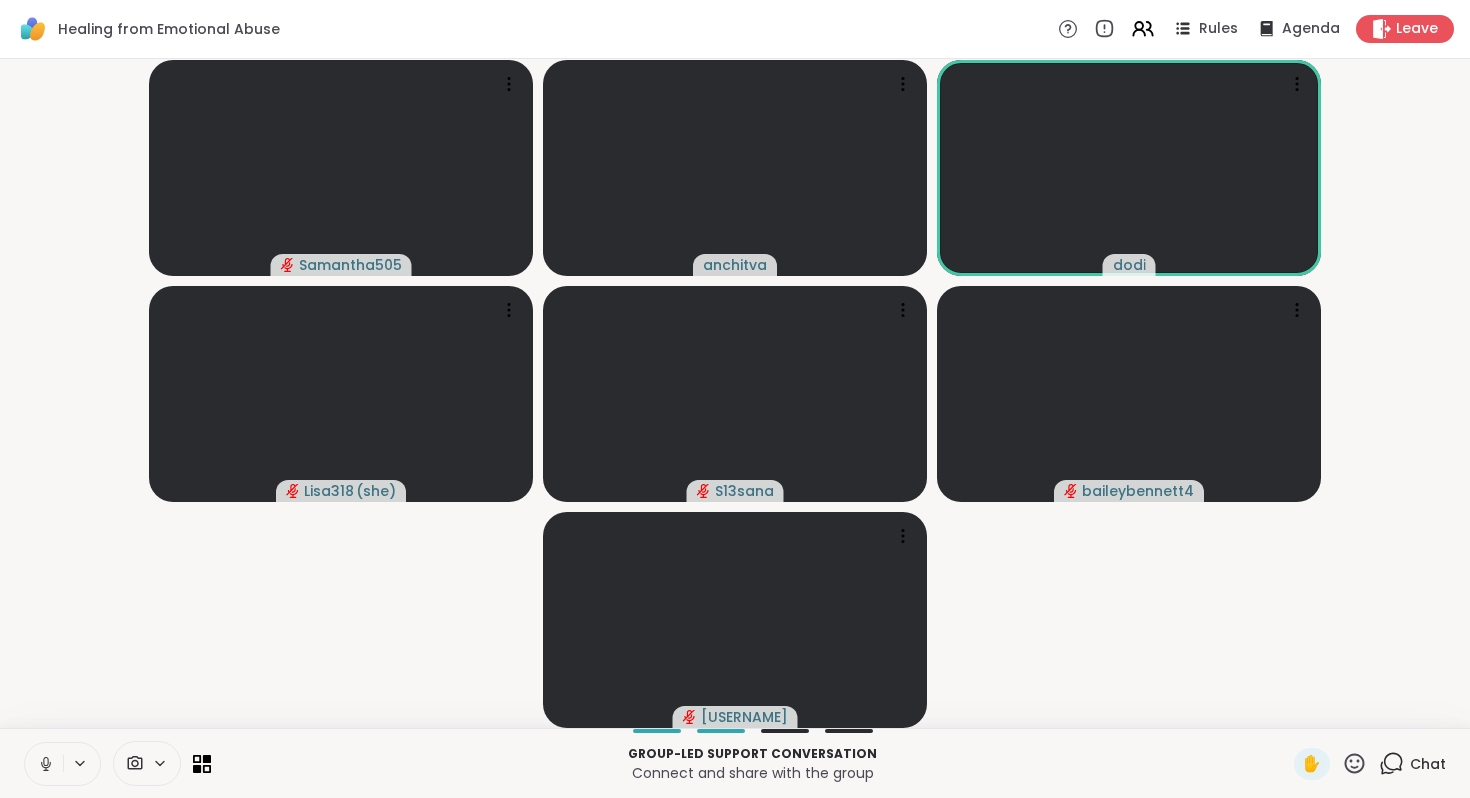click 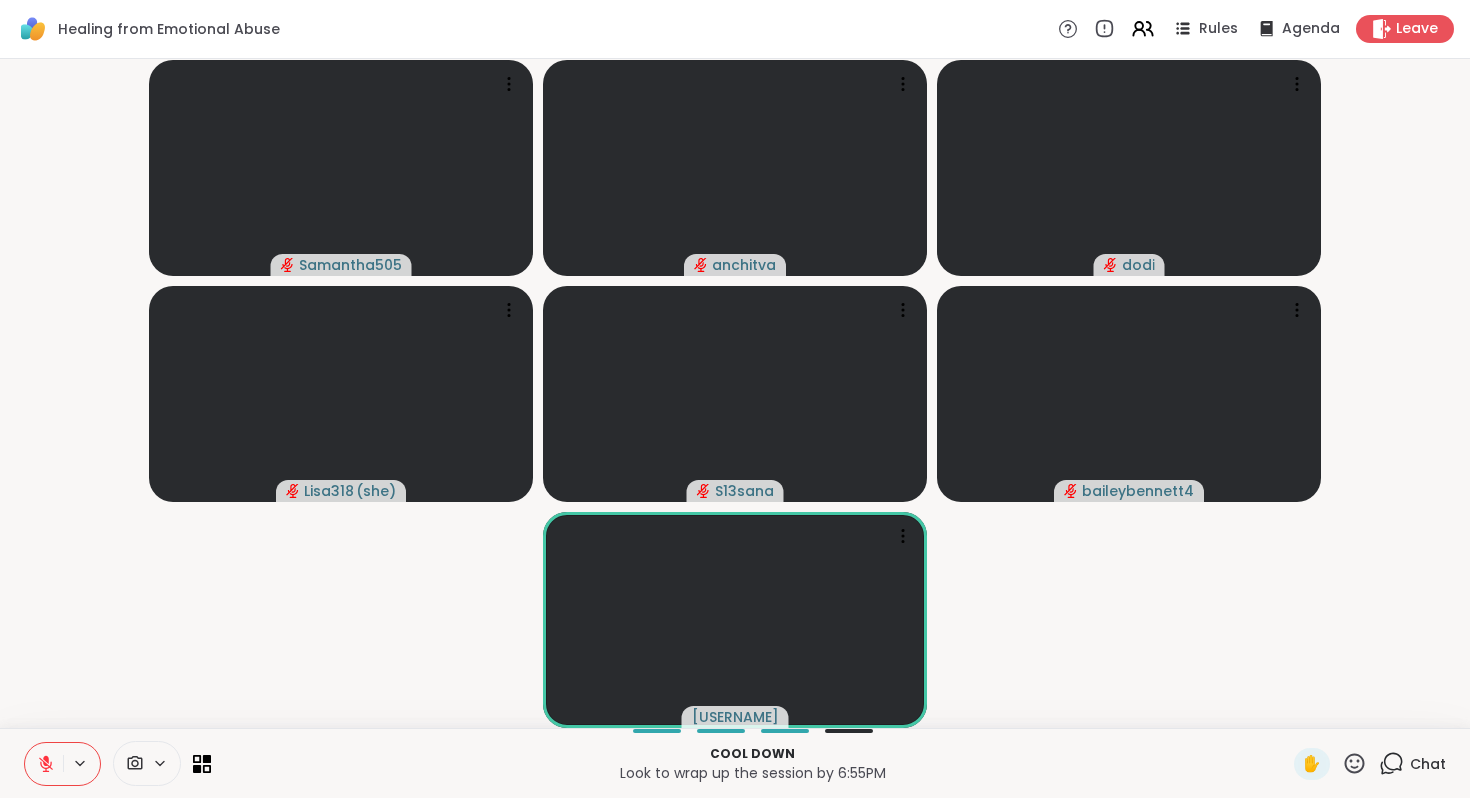 click 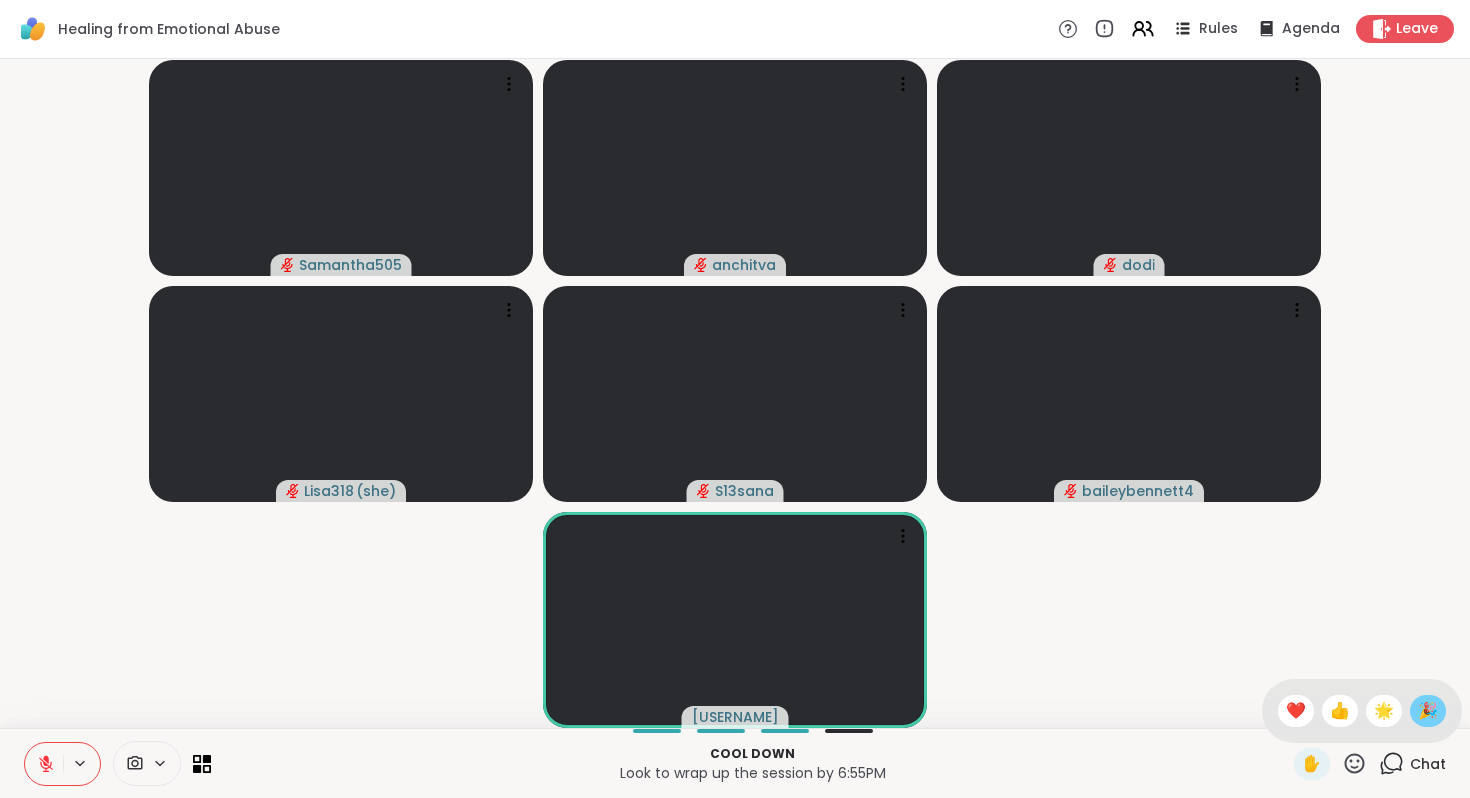 click on "🎉" at bounding box center (1428, 711) 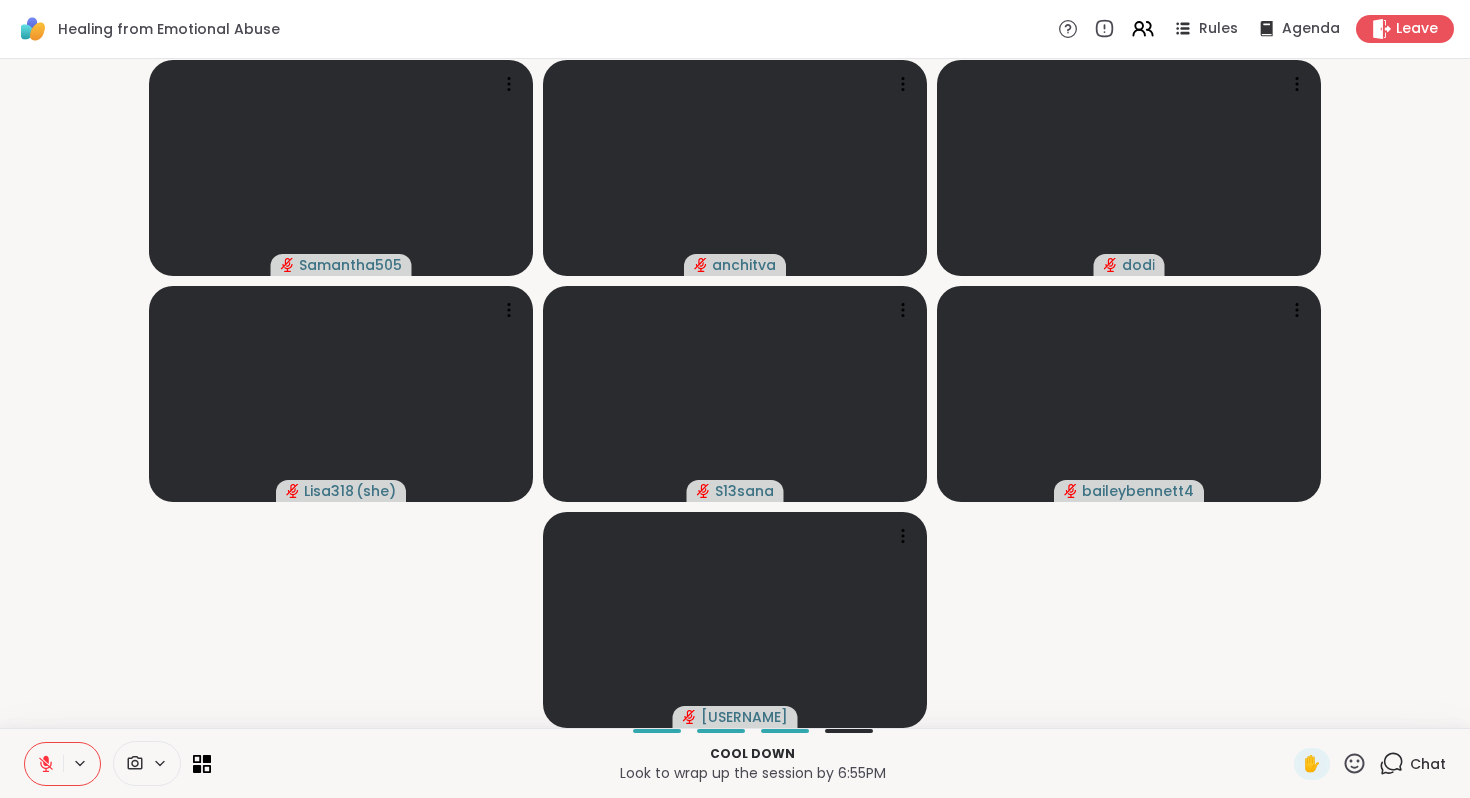 click at bounding box center [44, 764] 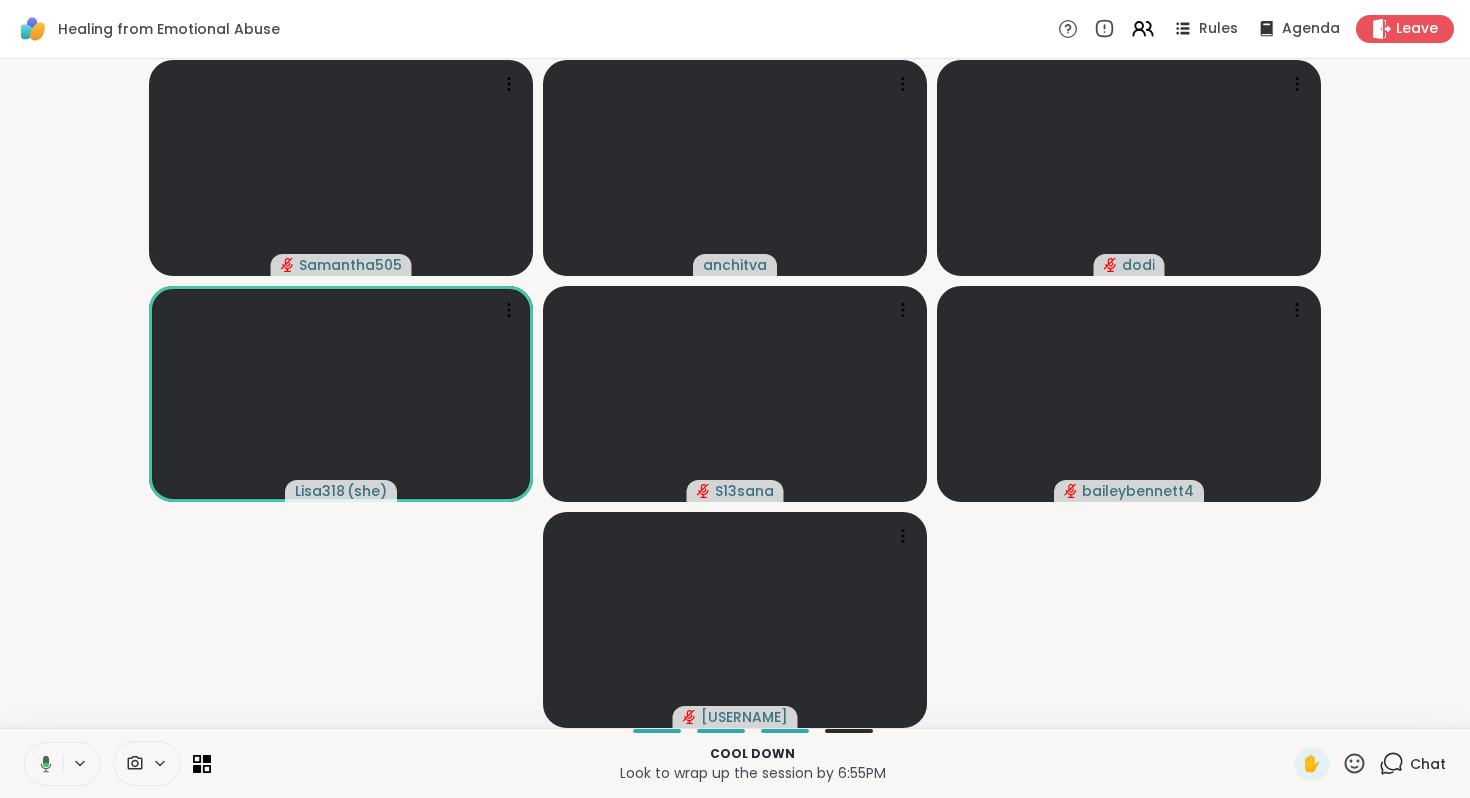 click at bounding box center (42, 764) 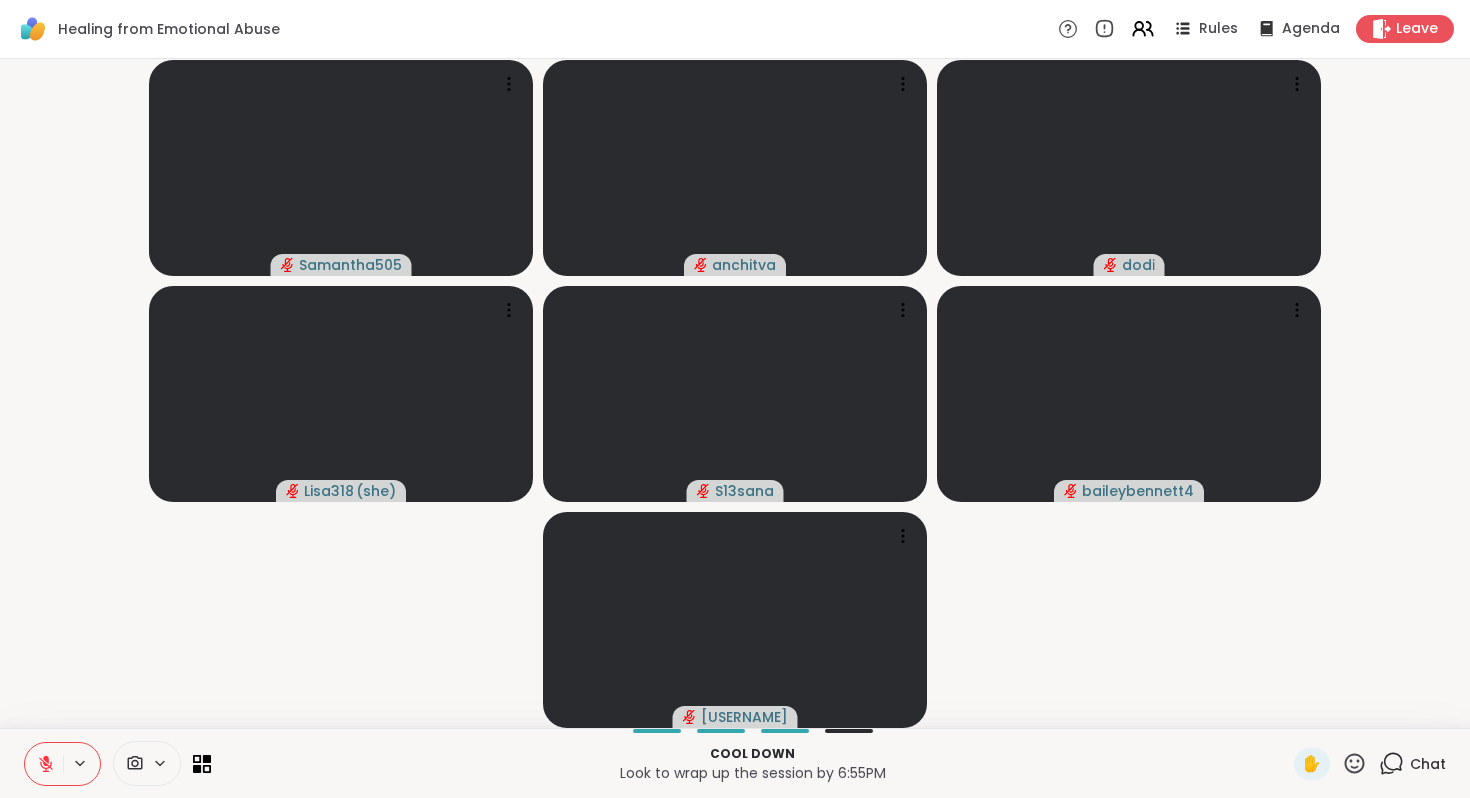 click at bounding box center [44, 764] 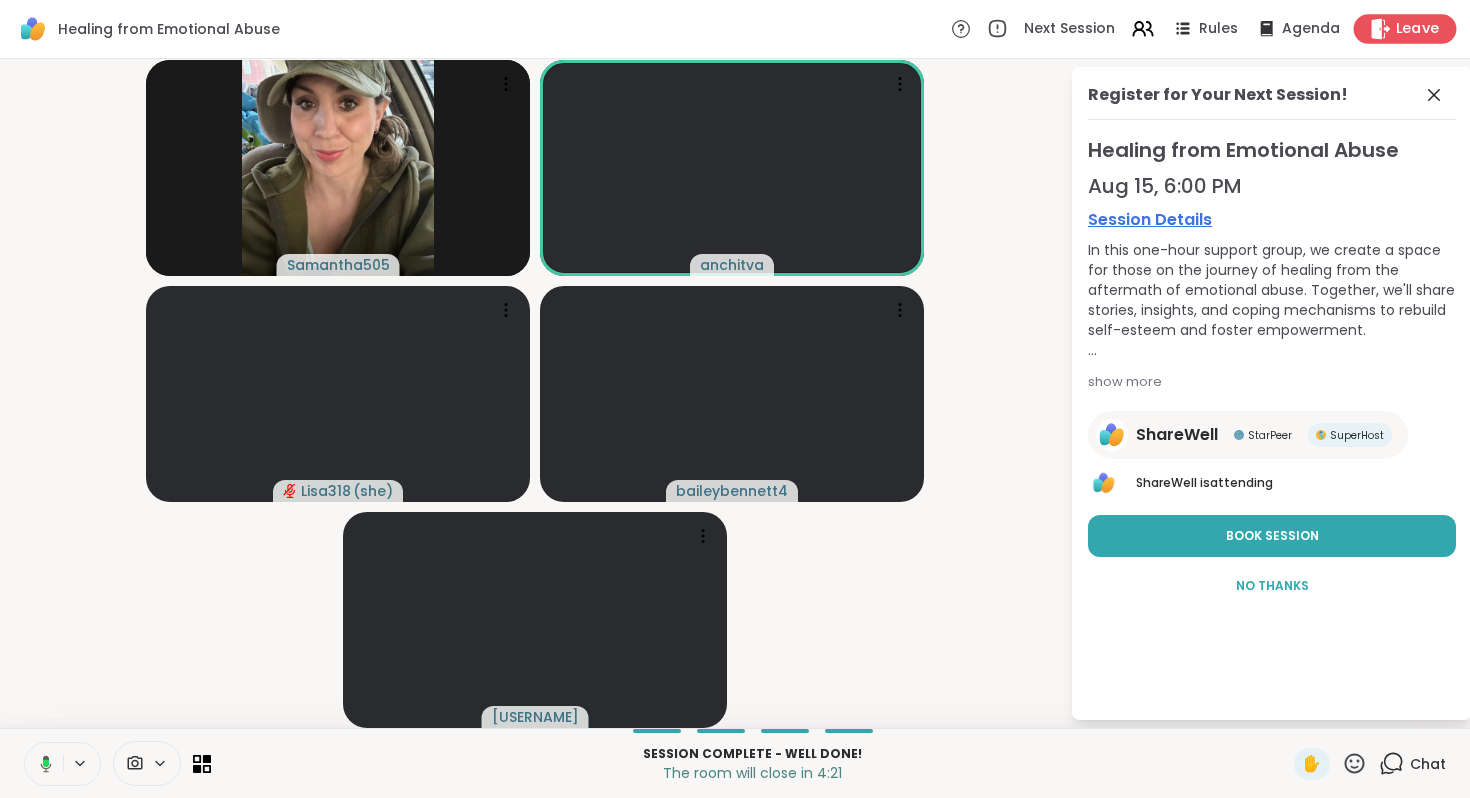 click on "Leave" at bounding box center (1418, 29) 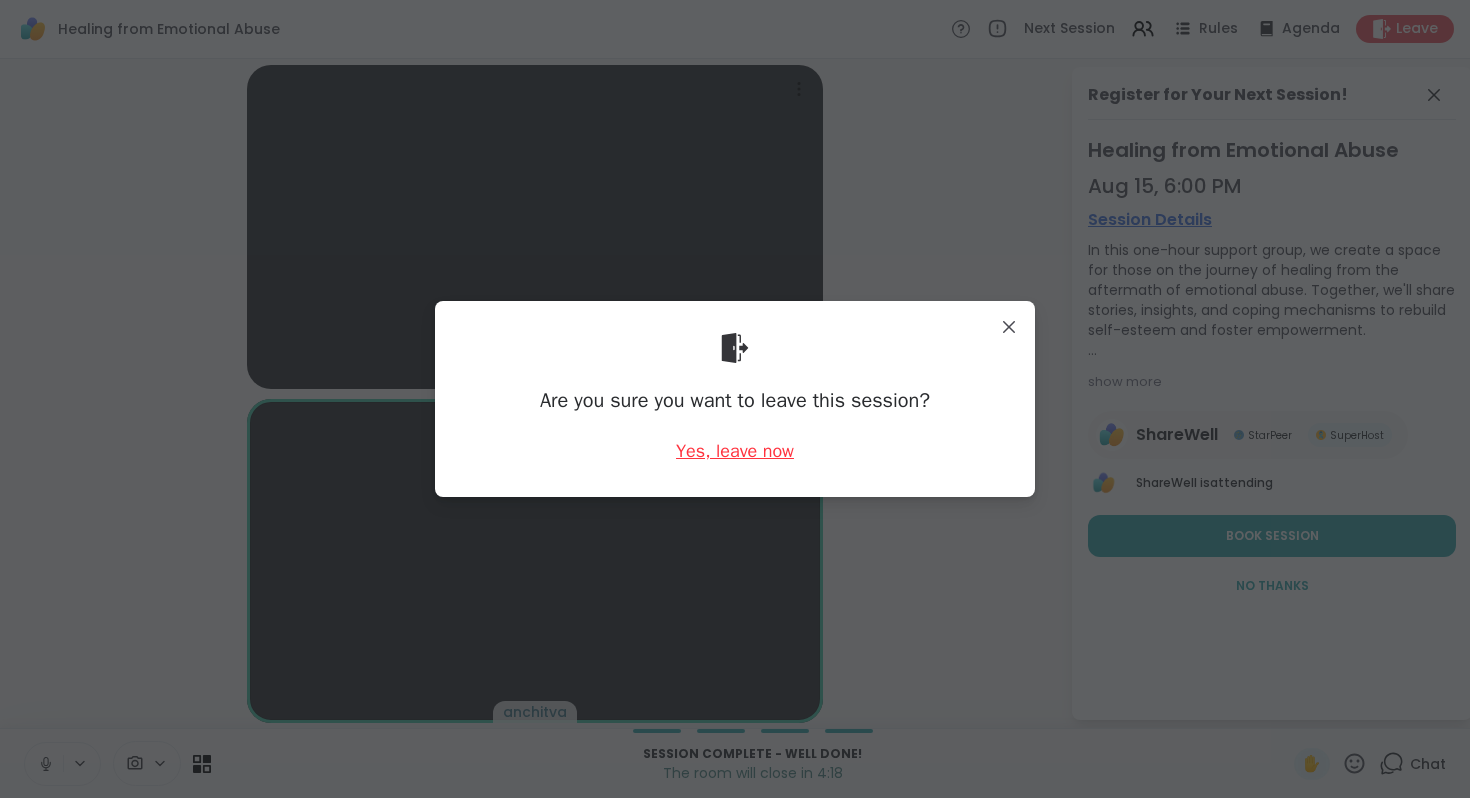 click on "Yes, leave now" at bounding box center [735, 451] 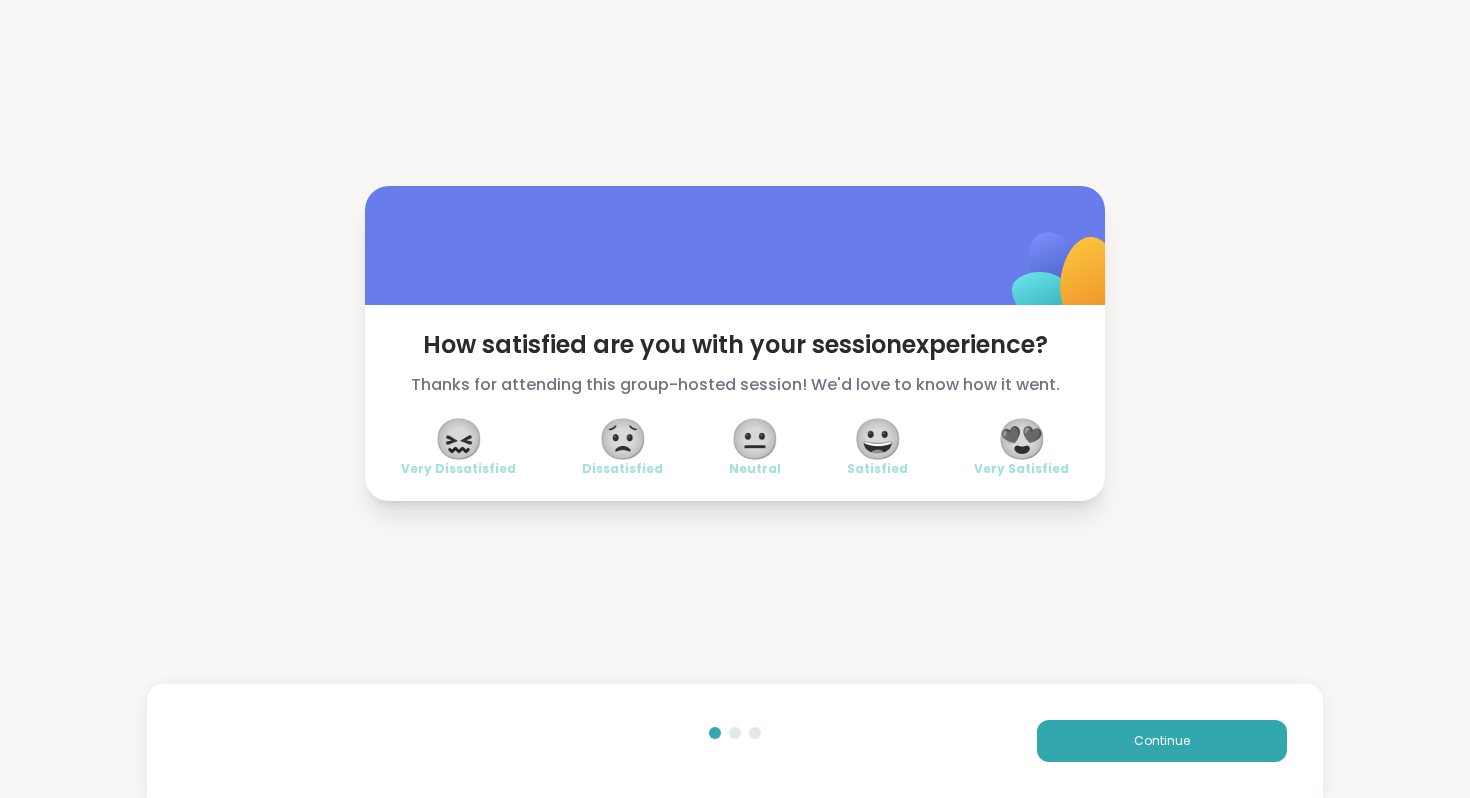 click on "😀" at bounding box center (878, 439) 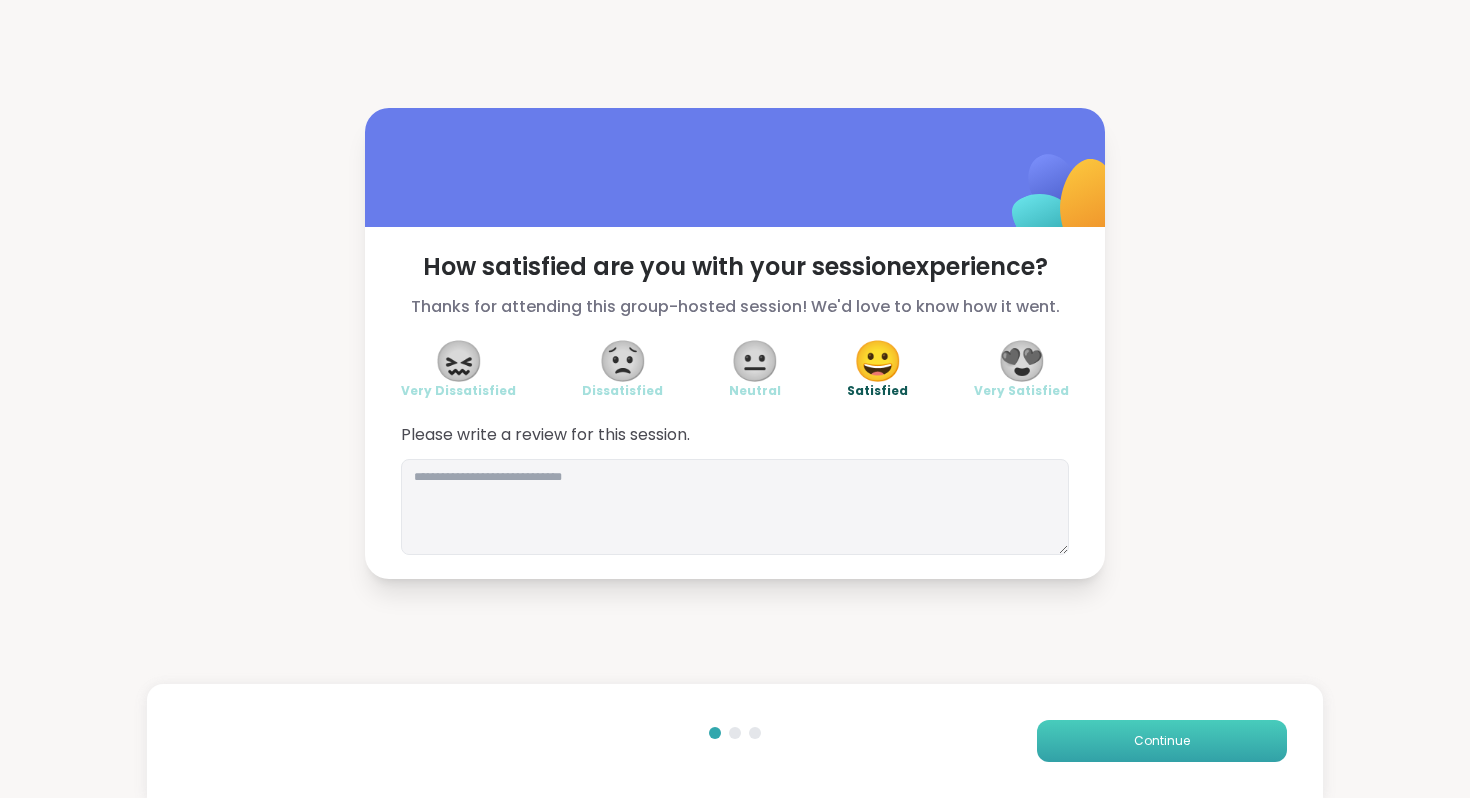 click on "Continue" at bounding box center (1162, 741) 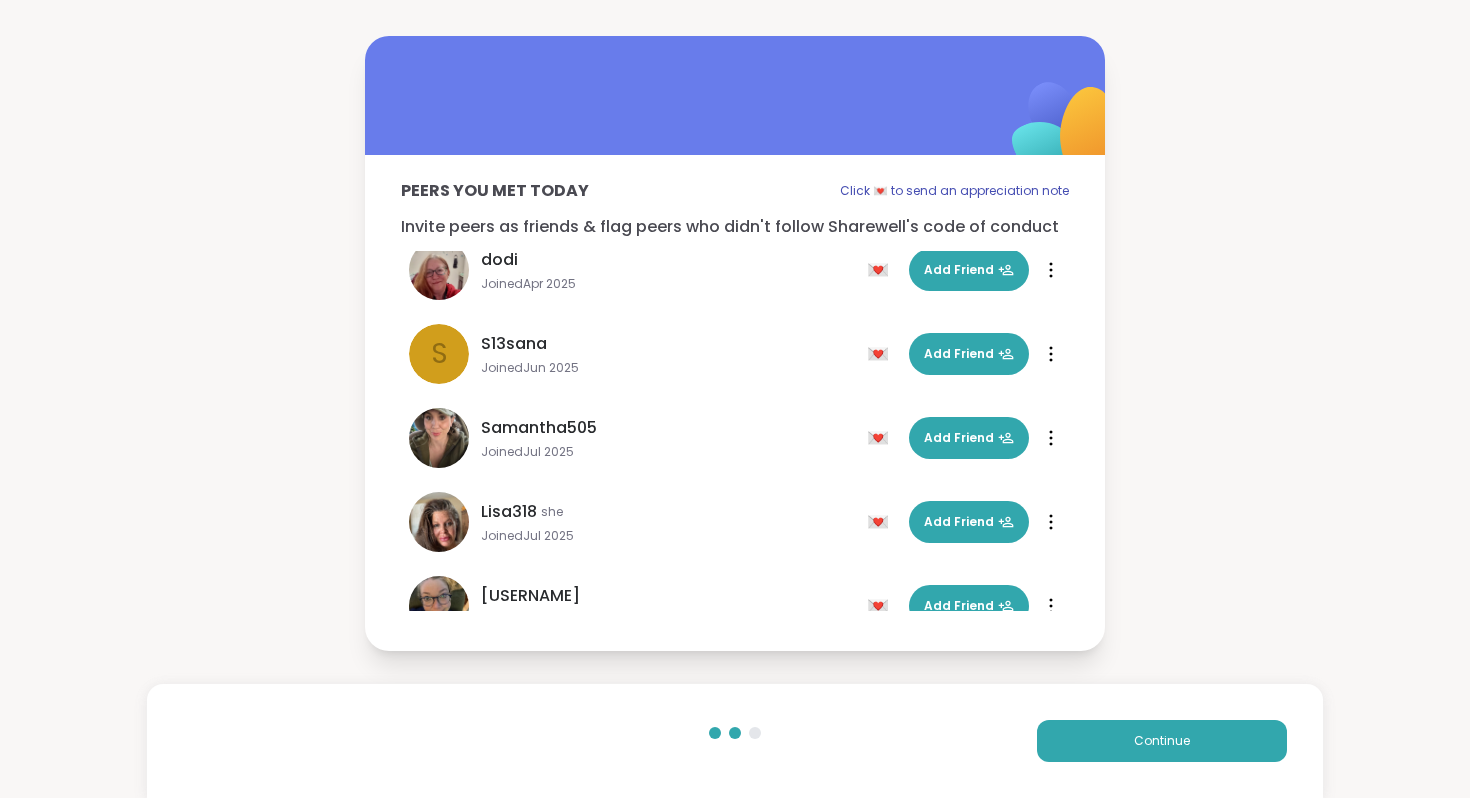 scroll, scrollTop: 0, scrollLeft: 0, axis: both 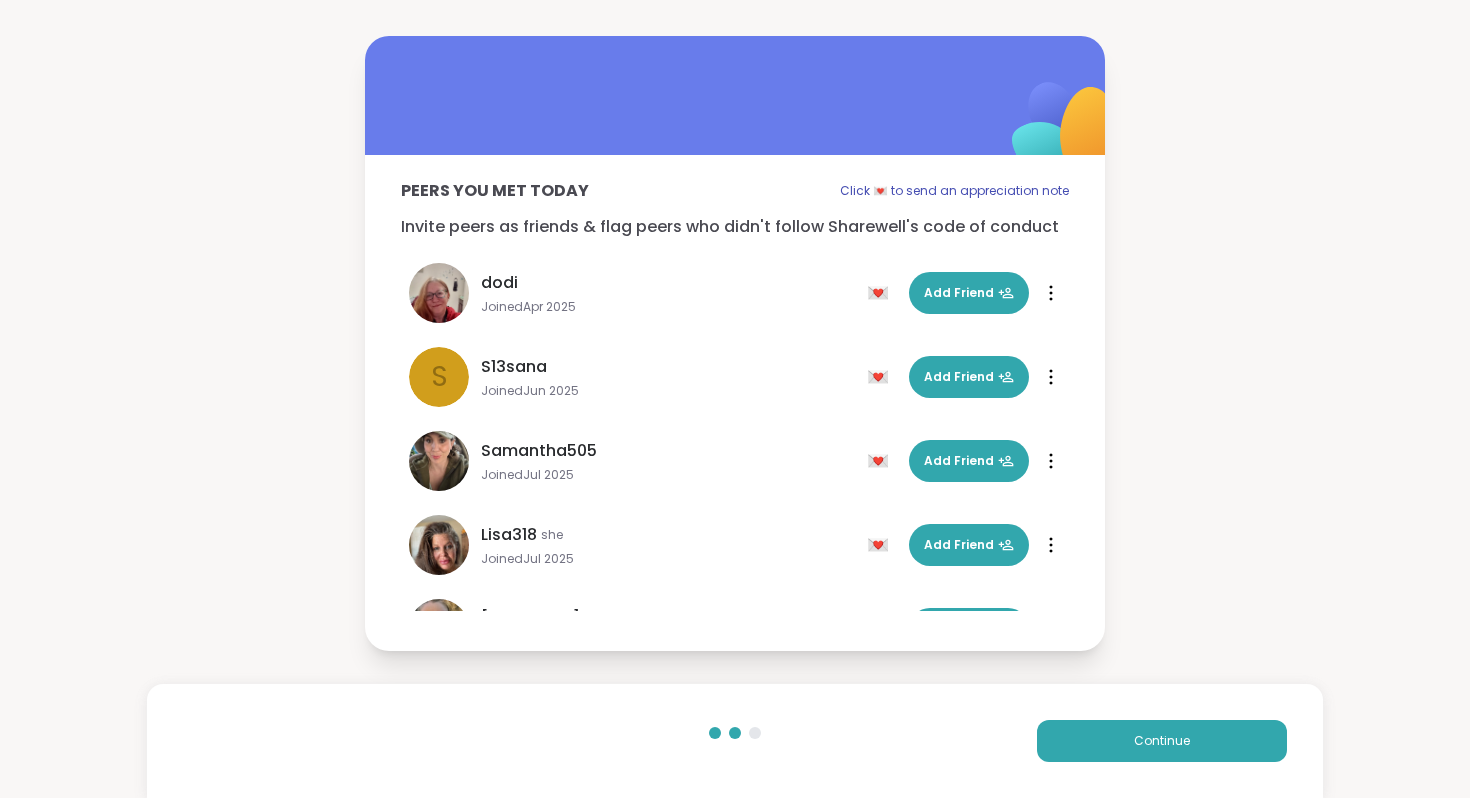 click on "💌" at bounding box center [882, 293] 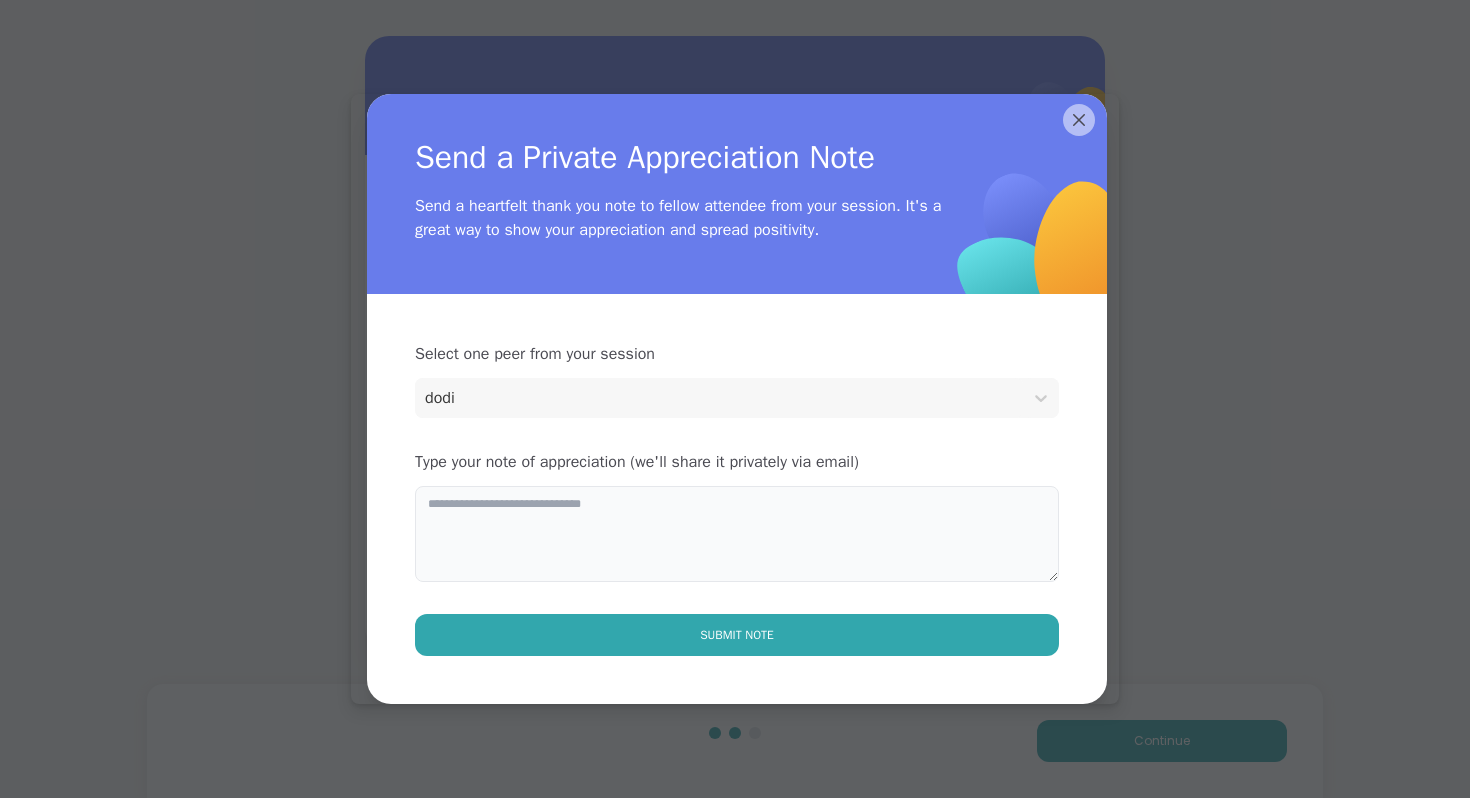 click at bounding box center [737, 534] 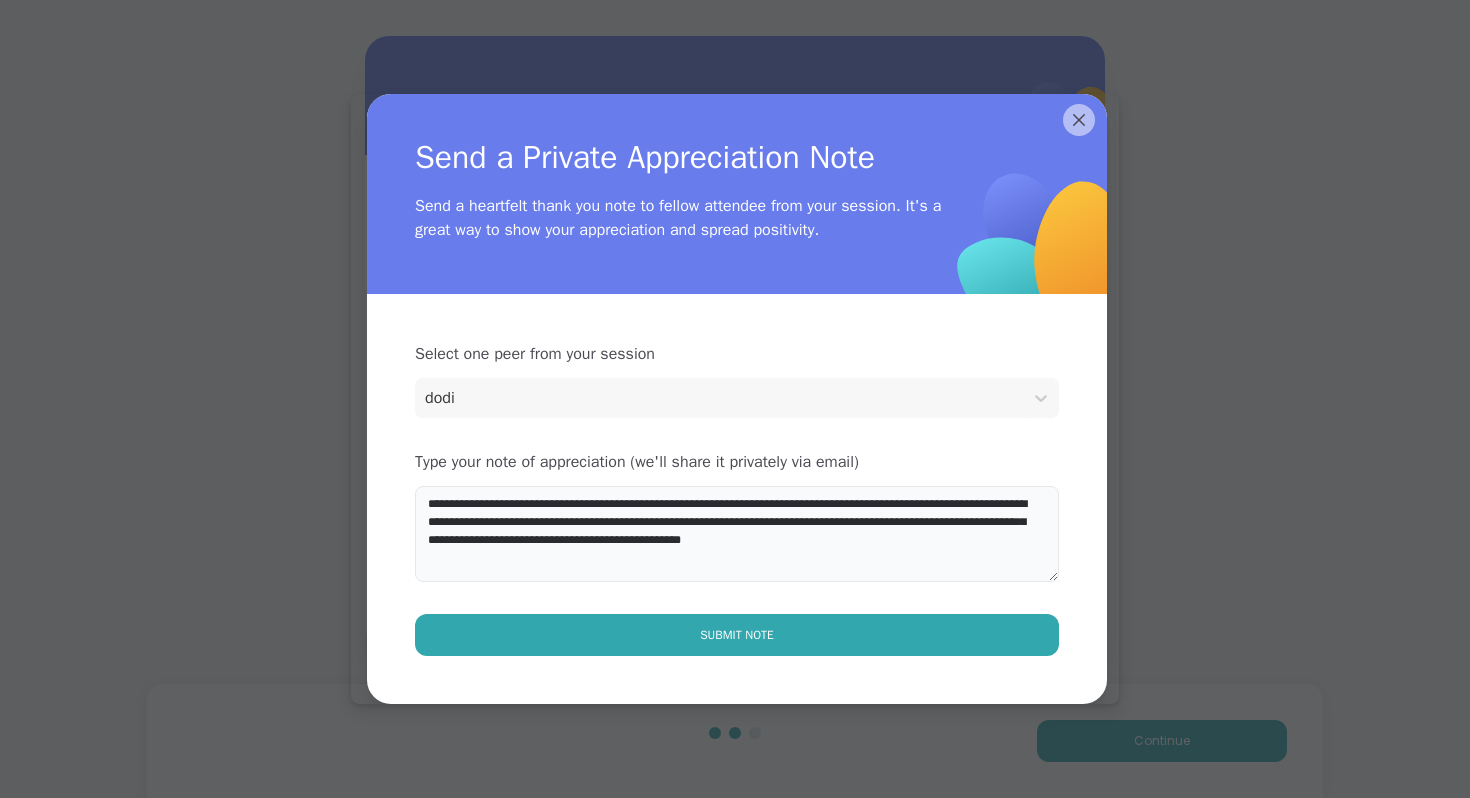 click on "**********" at bounding box center (737, 534) 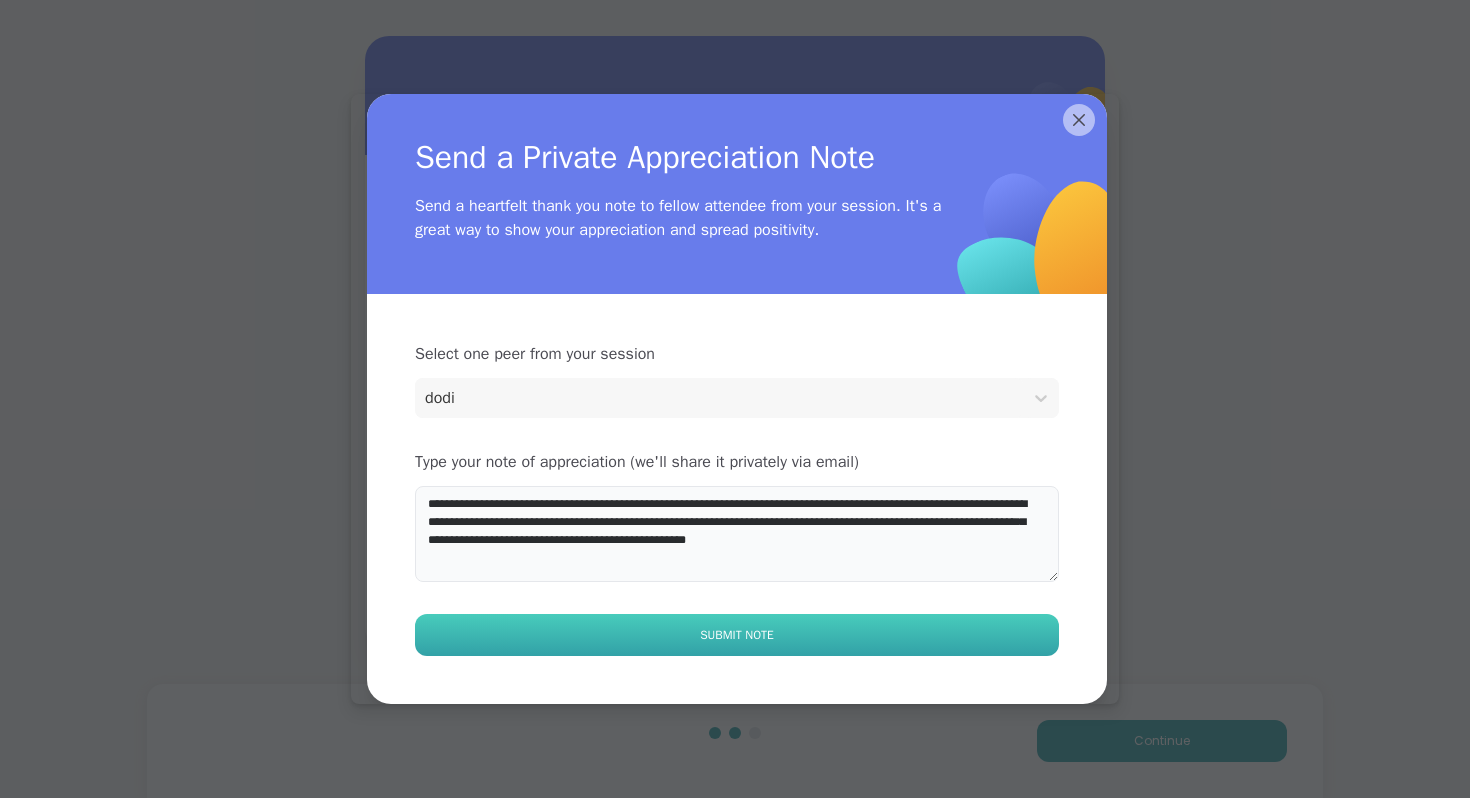 type on "**********" 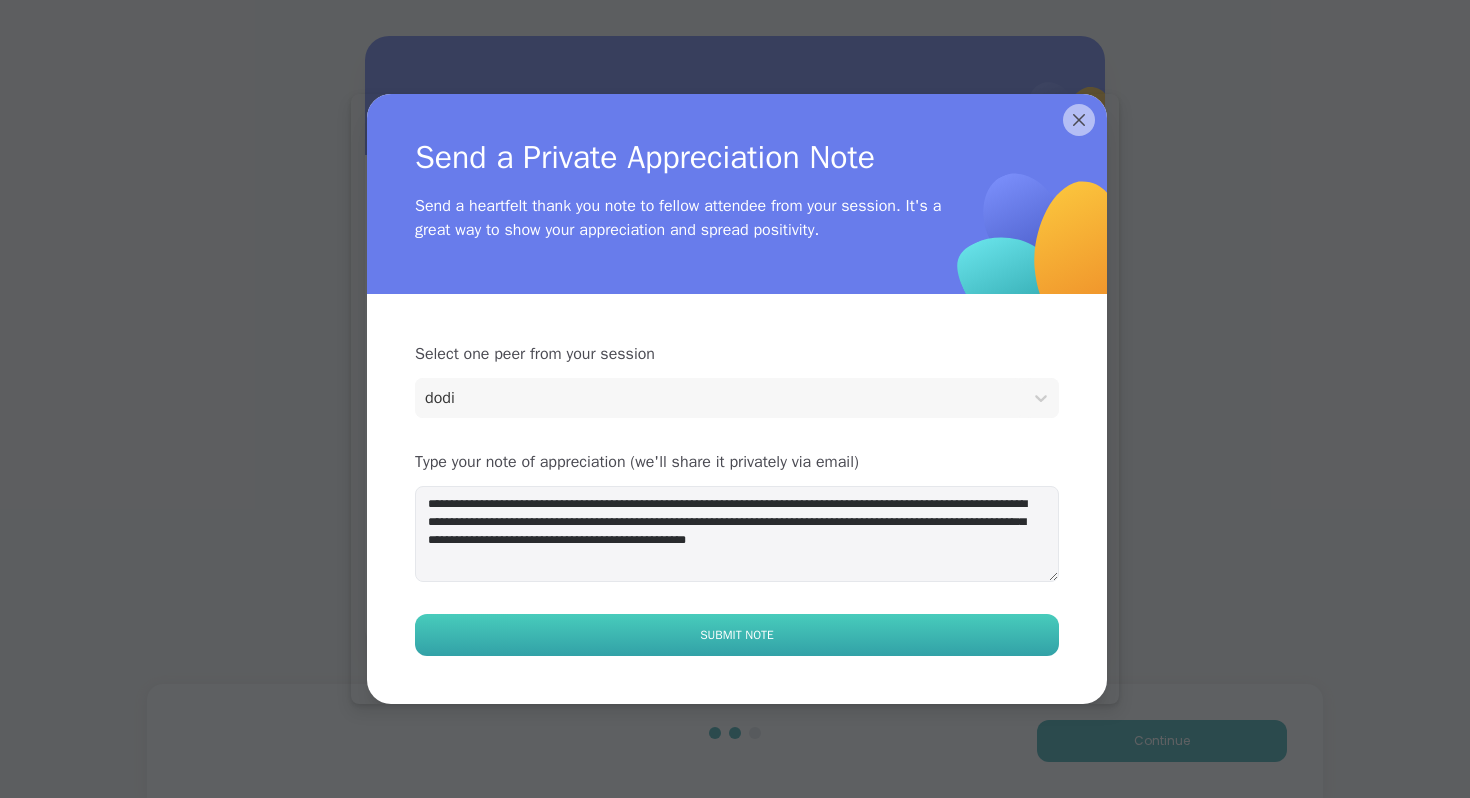 click on "Submit Note" at bounding box center (737, 635) 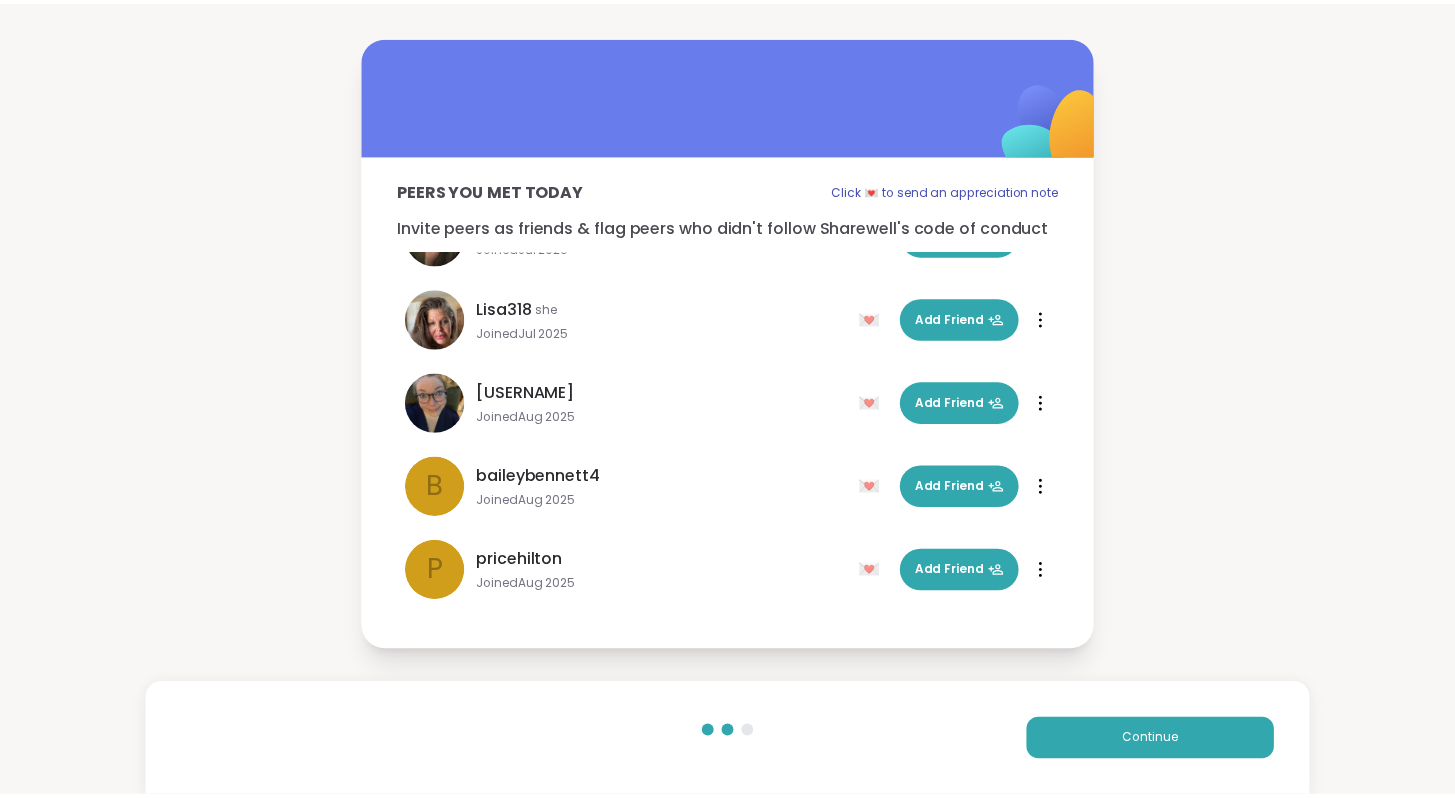scroll, scrollTop: 228, scrollLeft: 0, axis: vertical 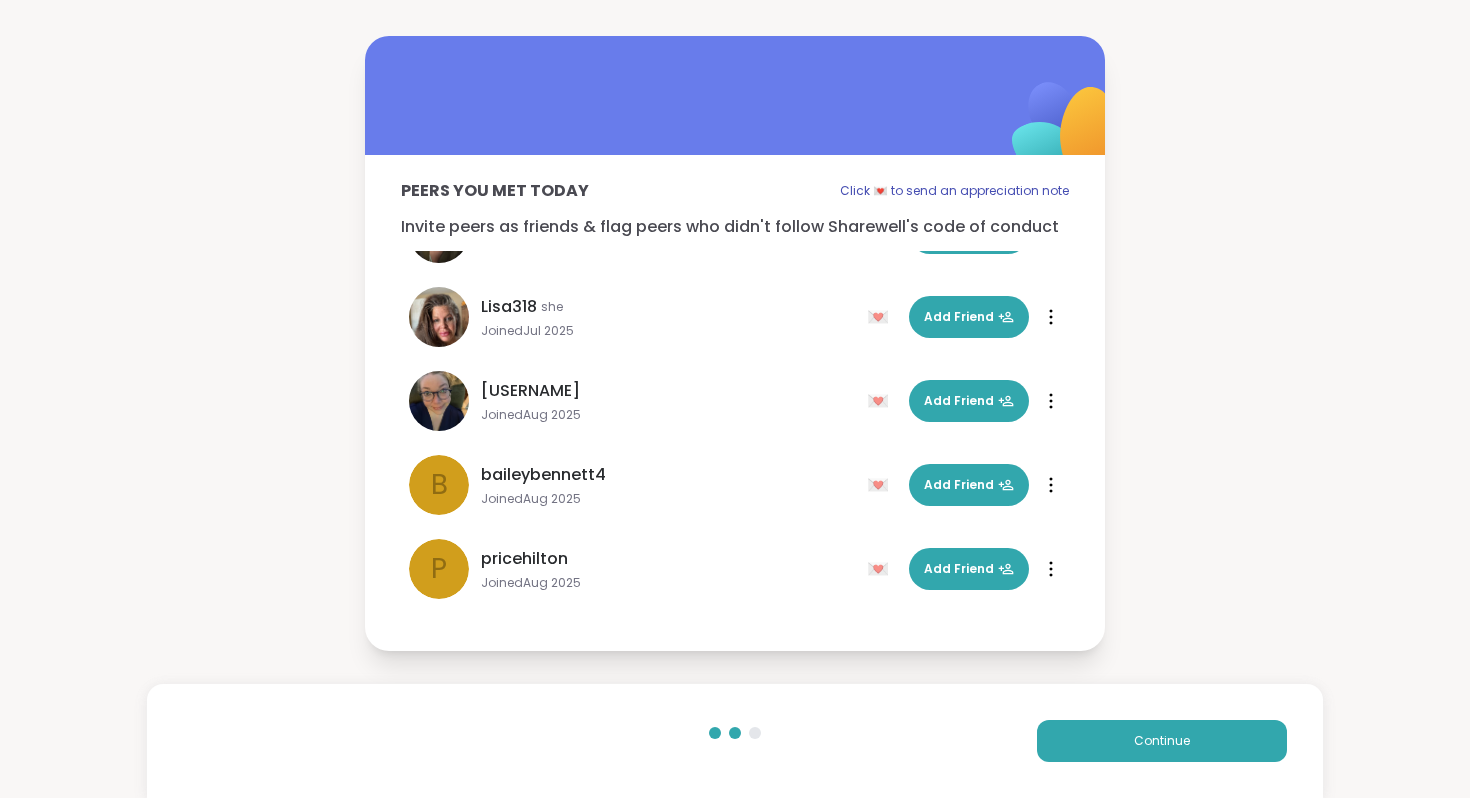 click on "Peers you met today Click 💌 to send an appreciation note Invite peers as friends & flag peers who didn't follow Sharewell's code of conduct Click 💌 to send an appreciation note [USERNAME] Joined Apr [YEAR] 💌 Add Friend 💌 Add Friend S [USERNAME] Joined Jun [YEAR] 💌 Add Friend 💌 Add Friend [USERNAME] Joined Jul [YEAR] 💌 Add Friend 💌 Add Friend [USERNAME] she Joined Jul [YEAR] 💌 Add Friend 💌 Add Friend [USERNAME] Joined Aug [YEAR] 💌 Add Friend 💌 Add Friend [USERNAME] Joined Aug [YEAR] 💌 Add Friend 💌 Add Friend [USERNAME] Joined Aug [YEAR] 💌 Add Friend 💌 Add Friend Continue" at bounding box center (735, 343) 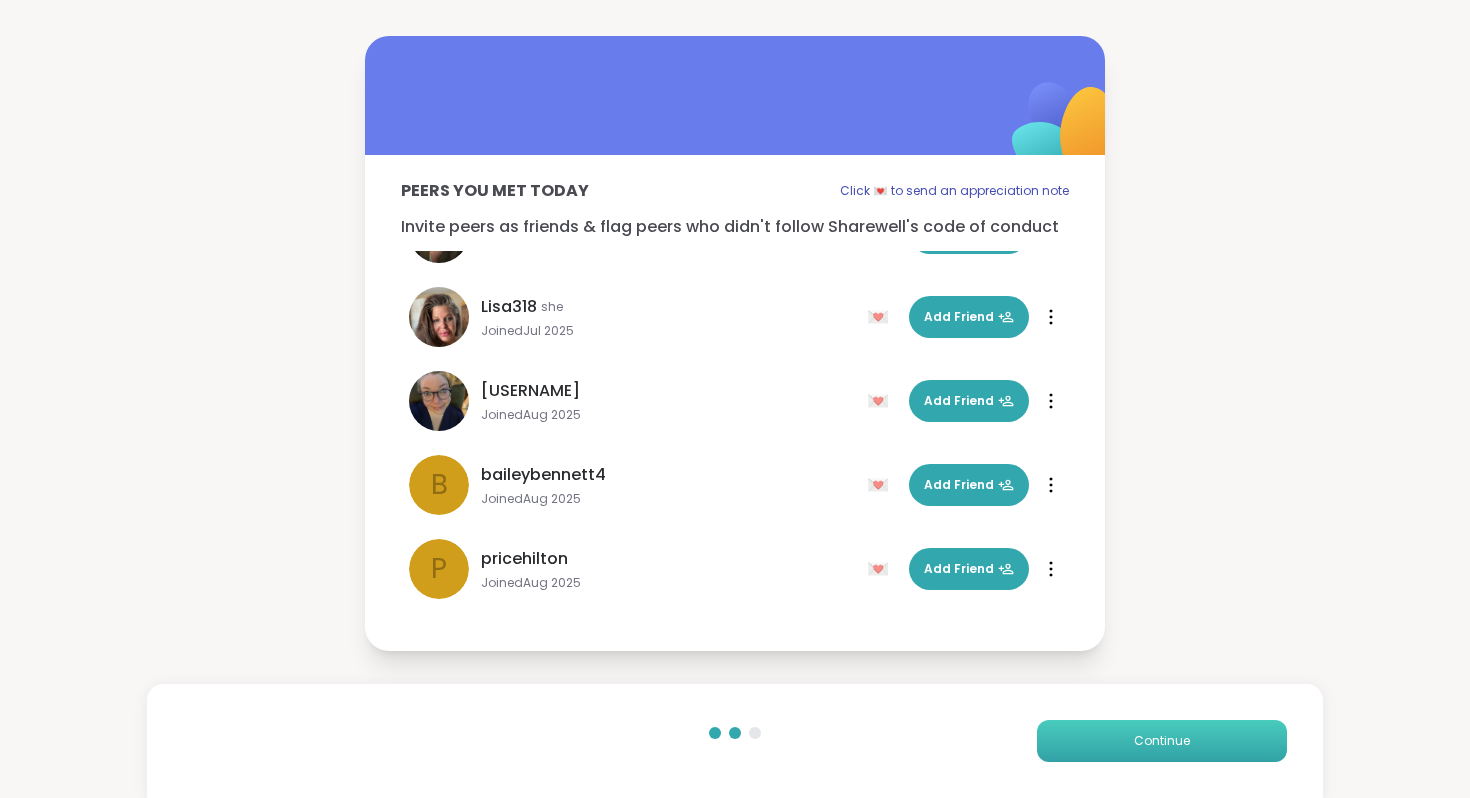 click on "Continue" at bounding box center [1162, 741] 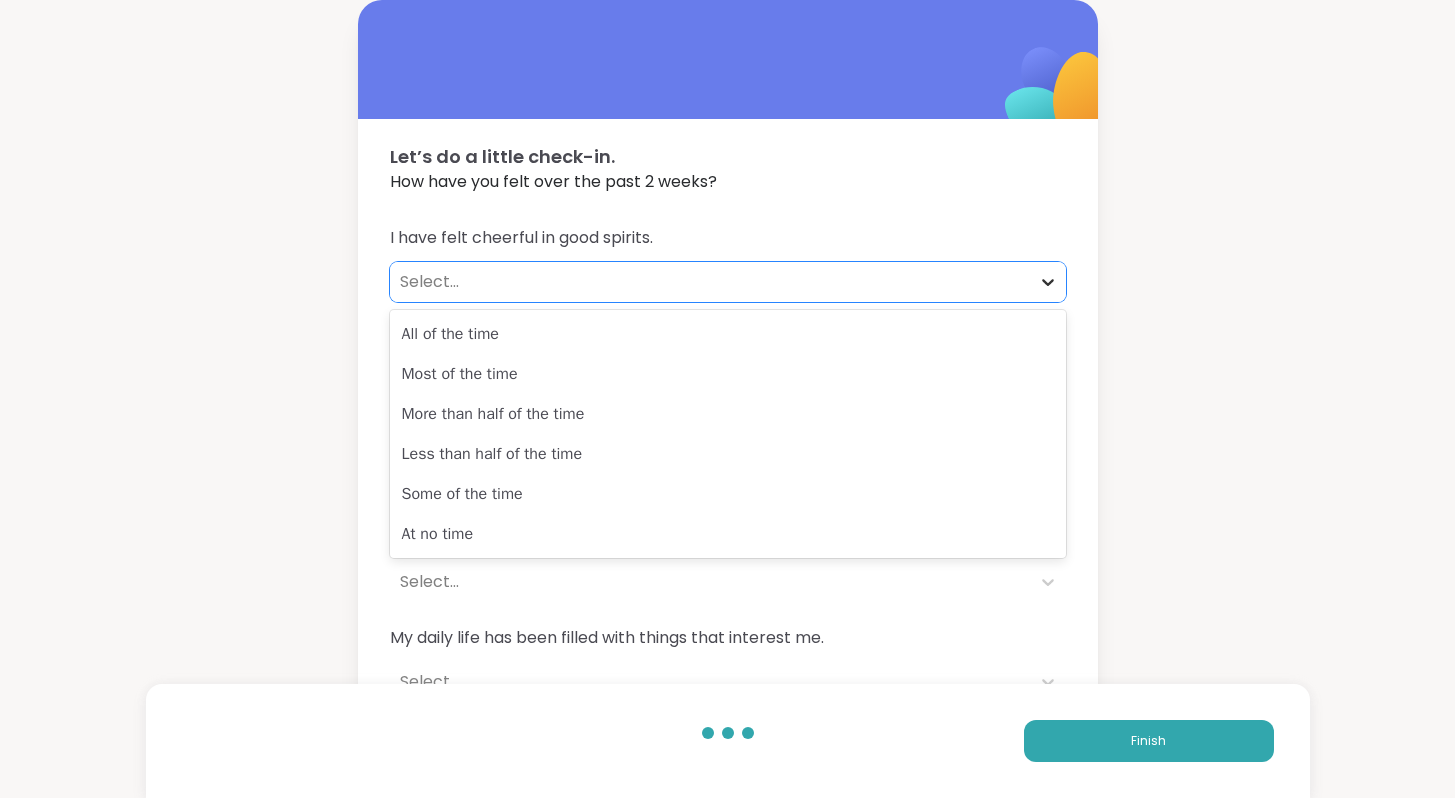 click 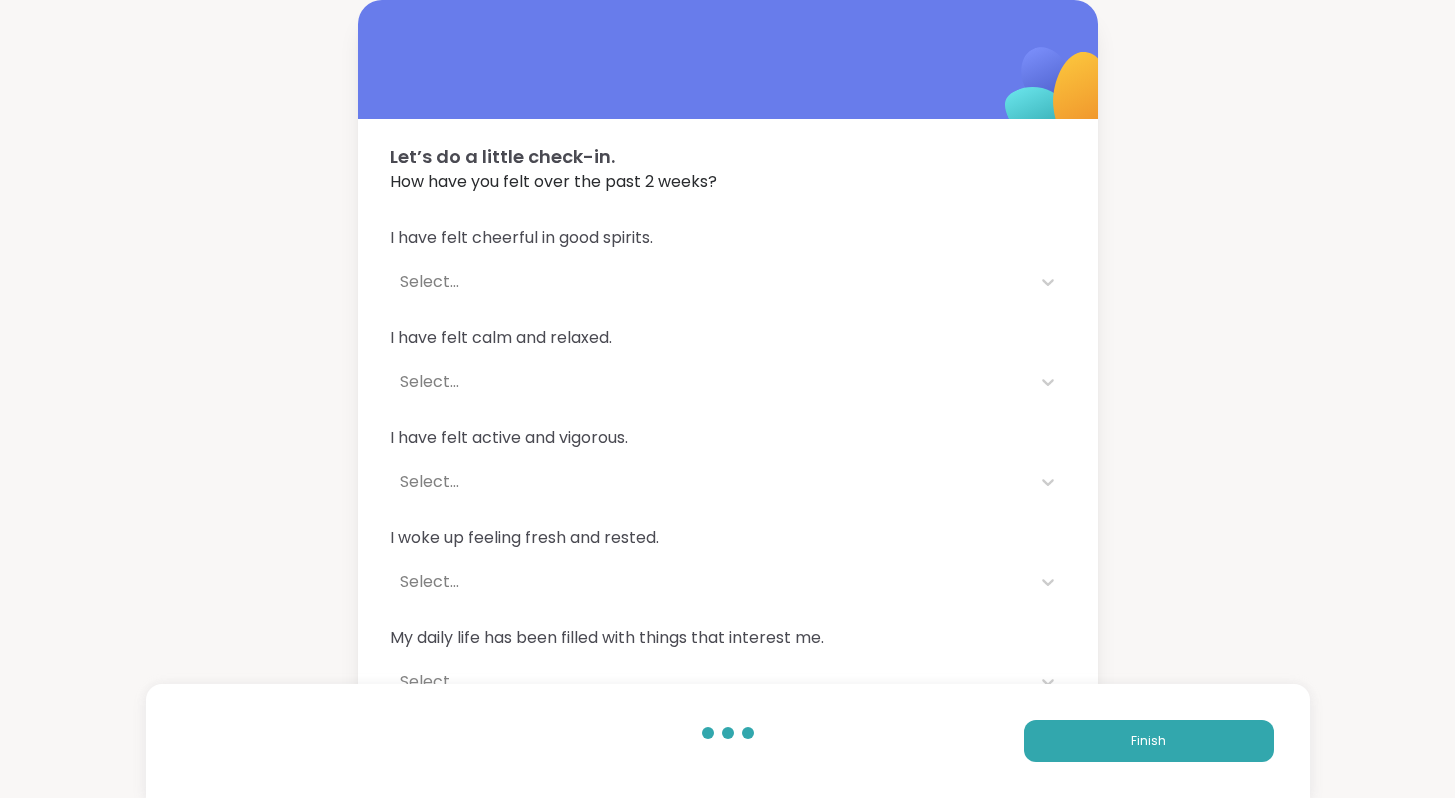 click on "Let’s do a little check-in. How have you felt over the past 2 weeks? I have felt cheerful in good spirits. Select... I have felt calm and relaxed. Select... I have felt active and vigorous. Select... I woke up feeling fresh and rested. Select... My daily life has been filled with things that interest me. Select... Finish" at bounding box center (727, 363) 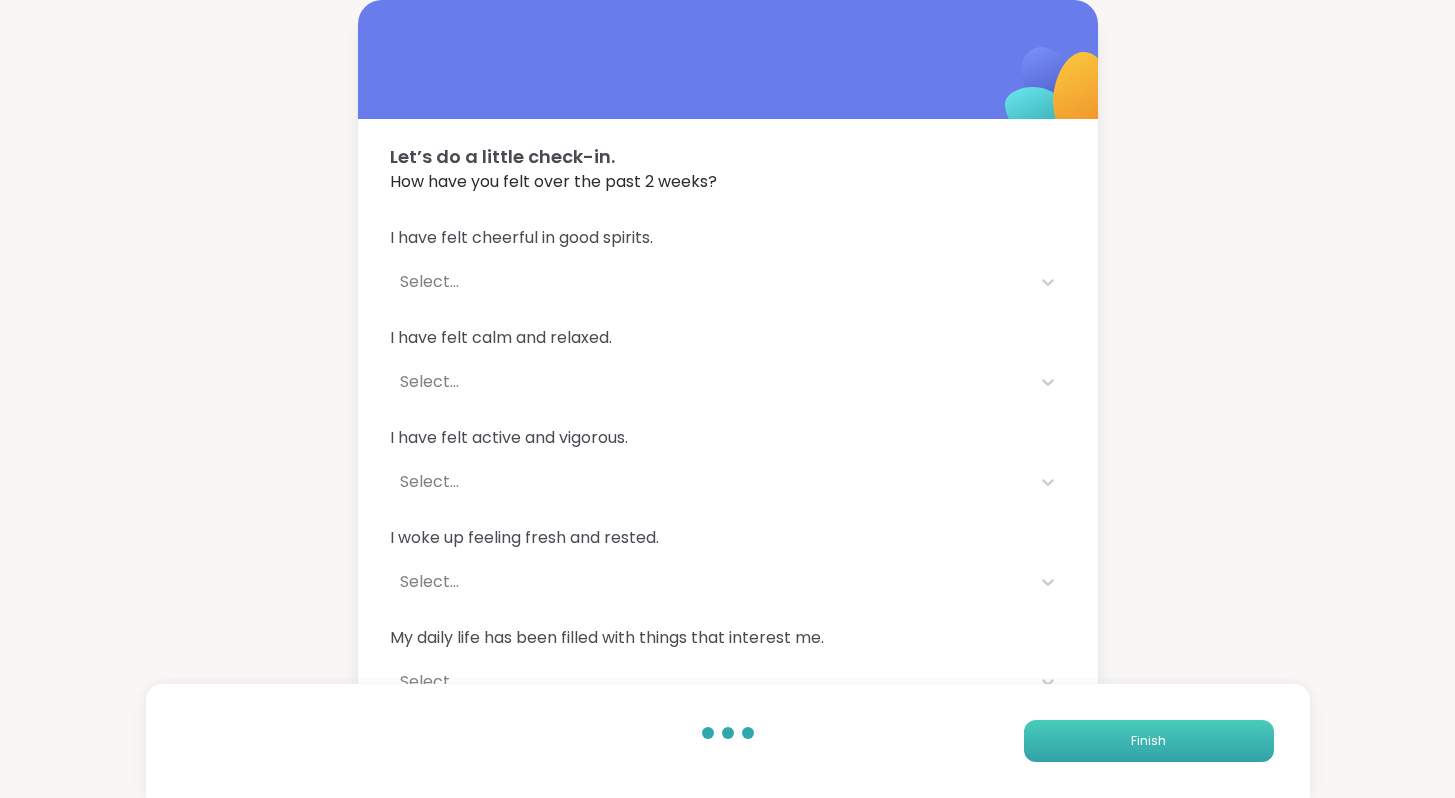 click on "Finish" at bounding box center (1148, 741) 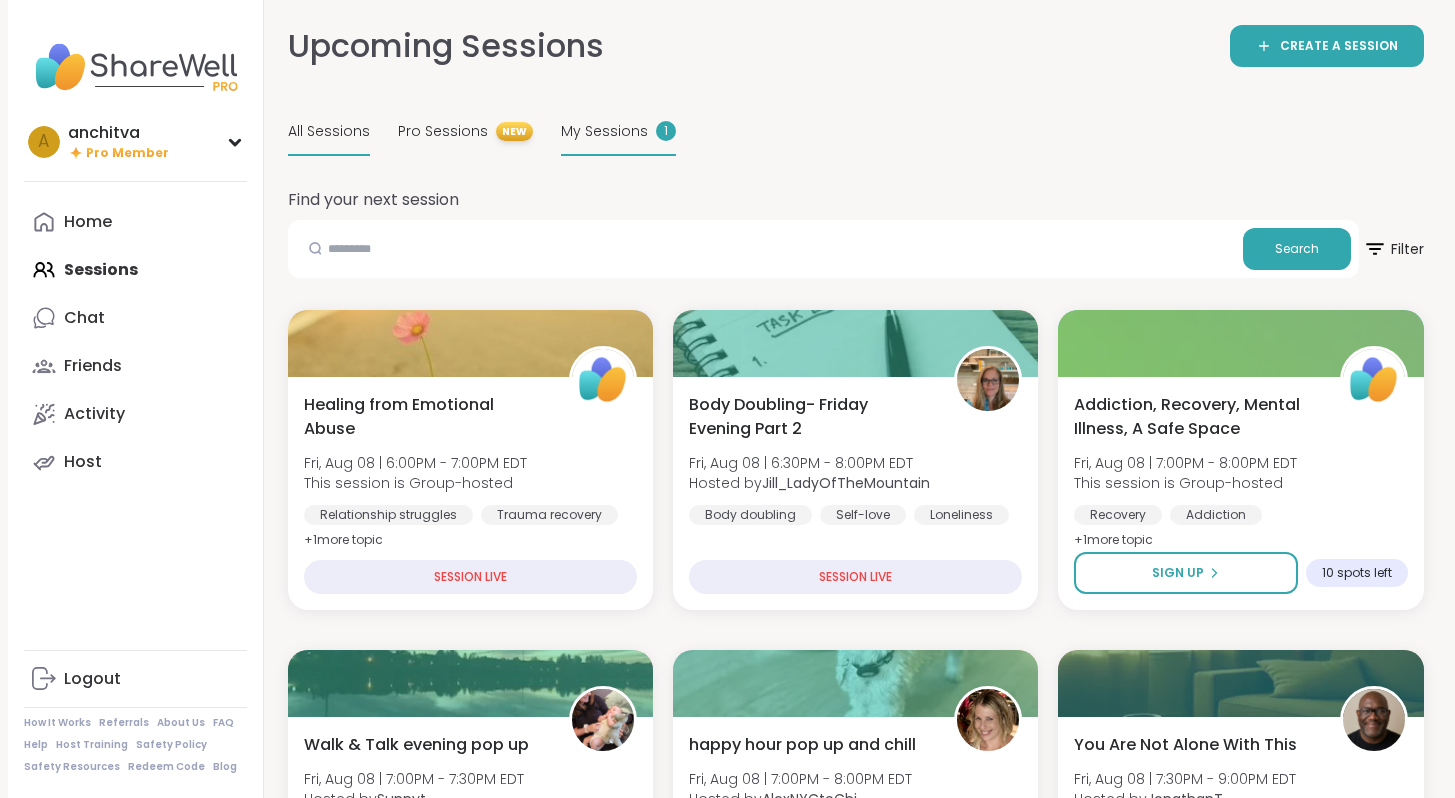 click on "My Sessions" at bounding box center [604, 131] 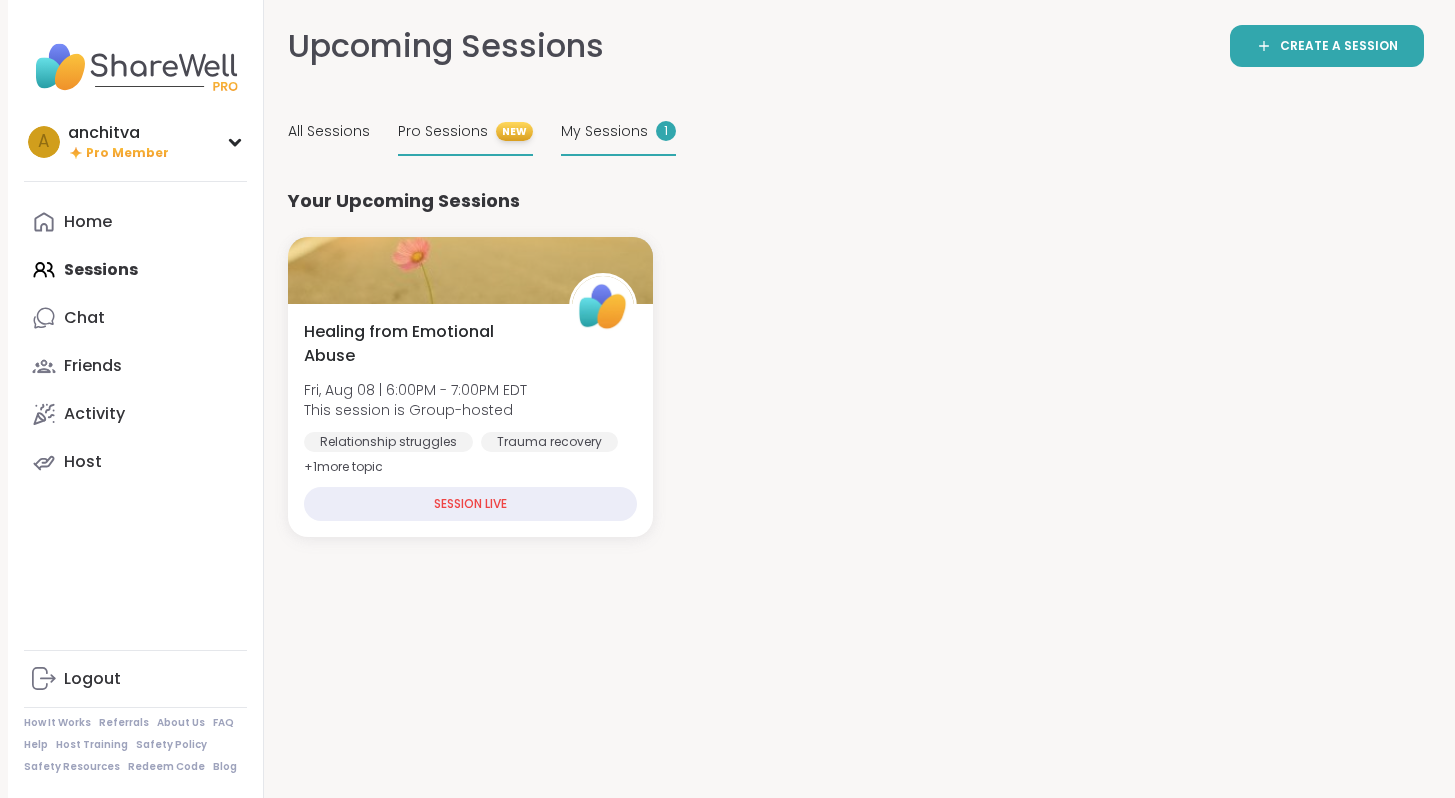 click on "Pro Sessions" at bounding box center [443, 131] 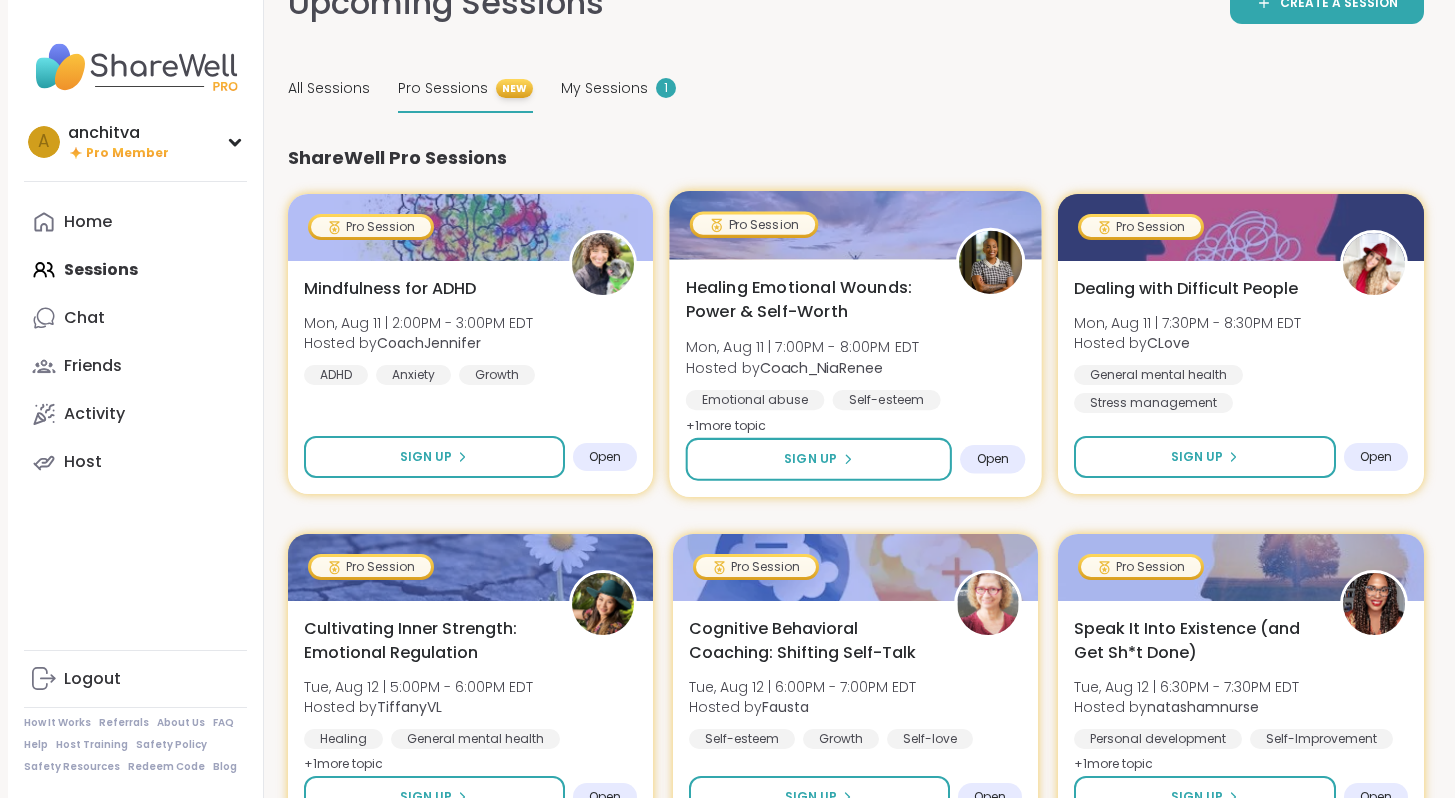scroll, scrollTop: 152, scrollLeft: 0, axis: vertical 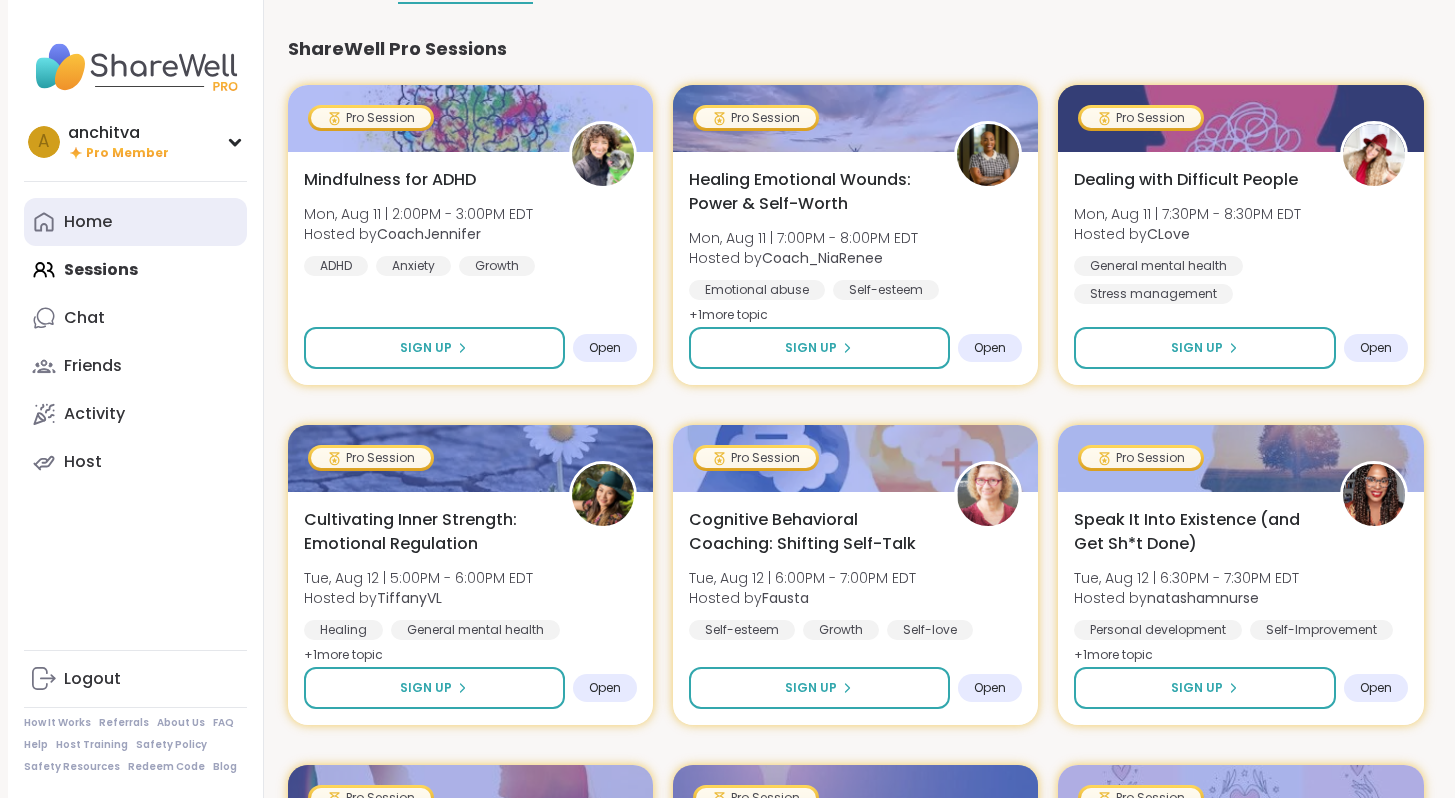click on "Home" at bounding box center (135, 222) 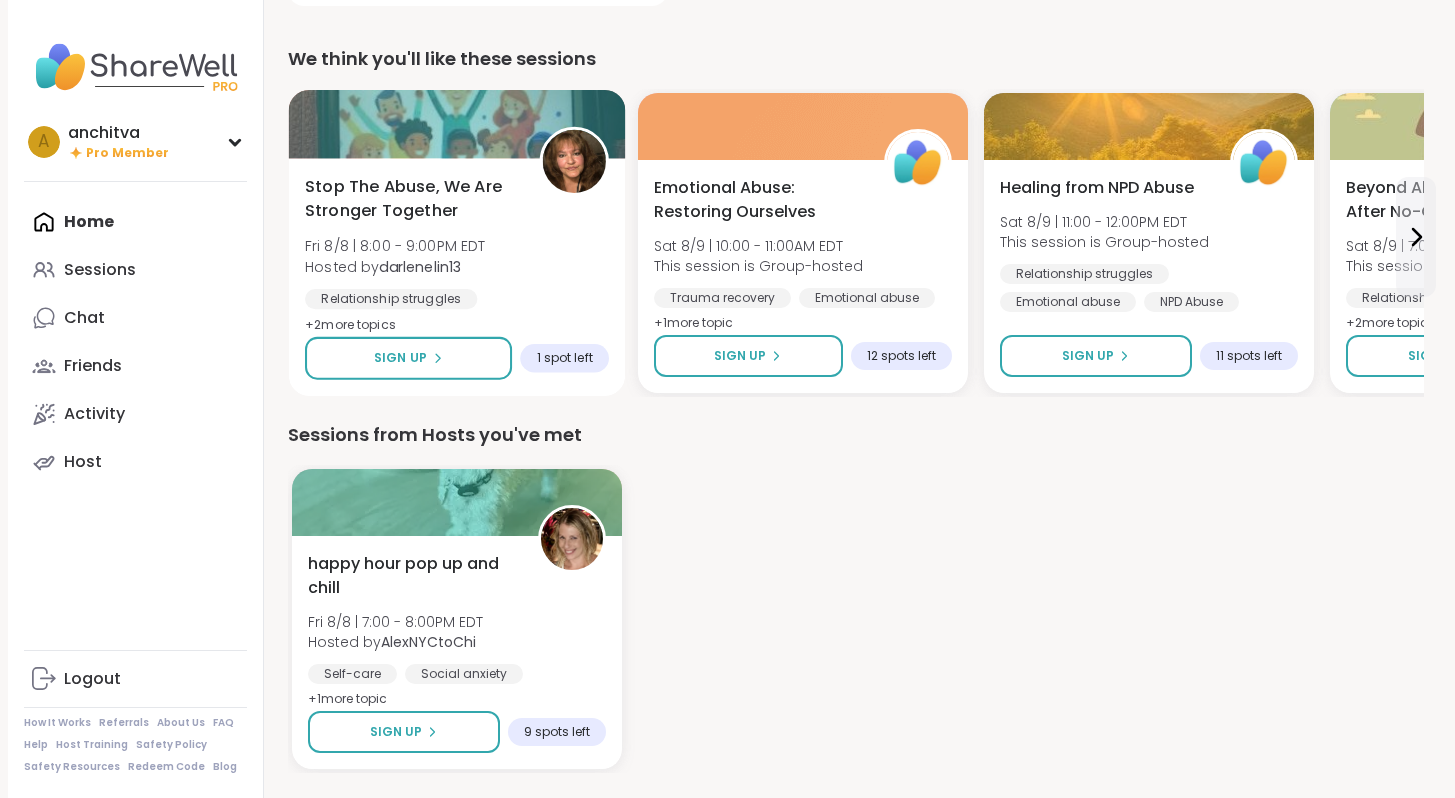 scroll, scrollTop: 592, scrollLeft: 0, axis: vertical 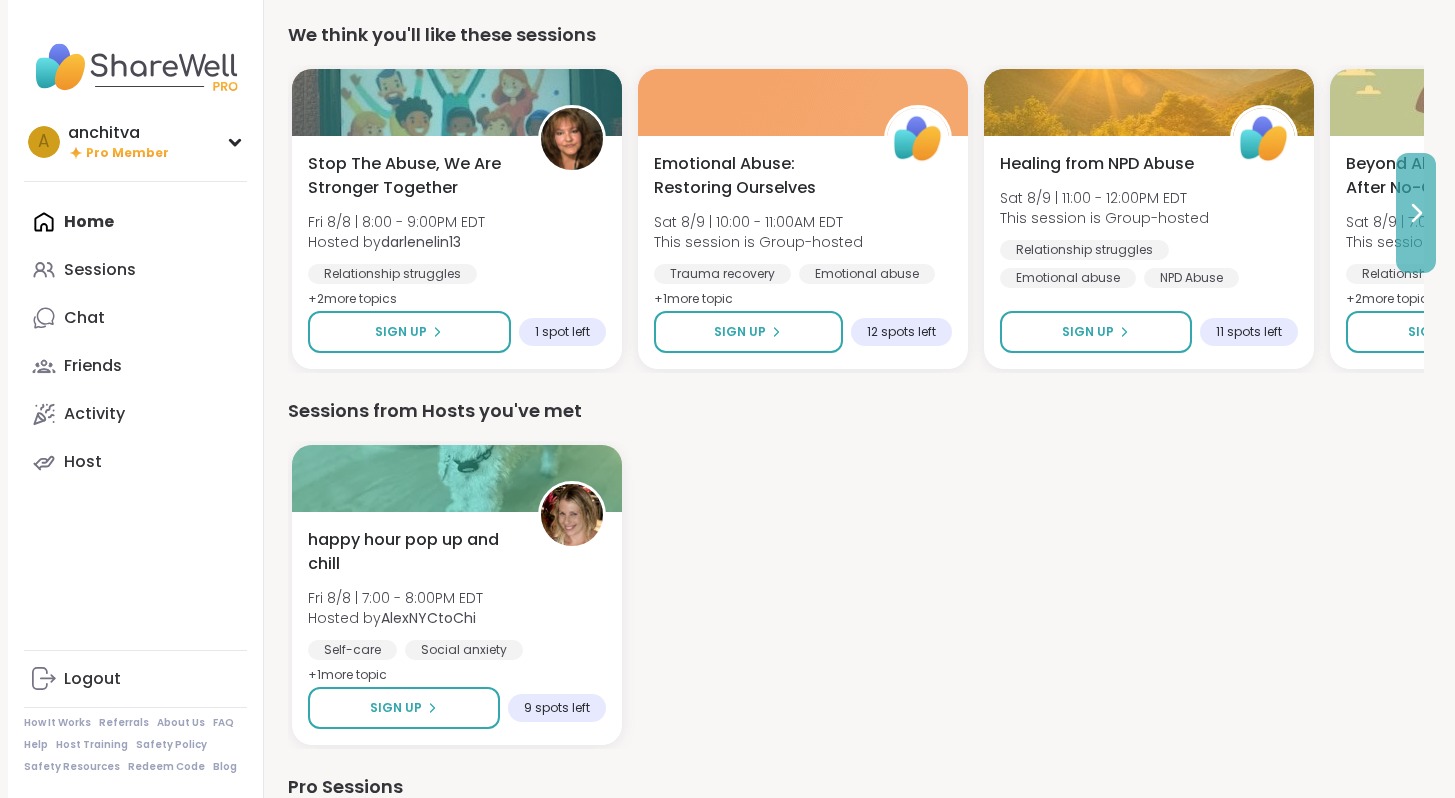 click 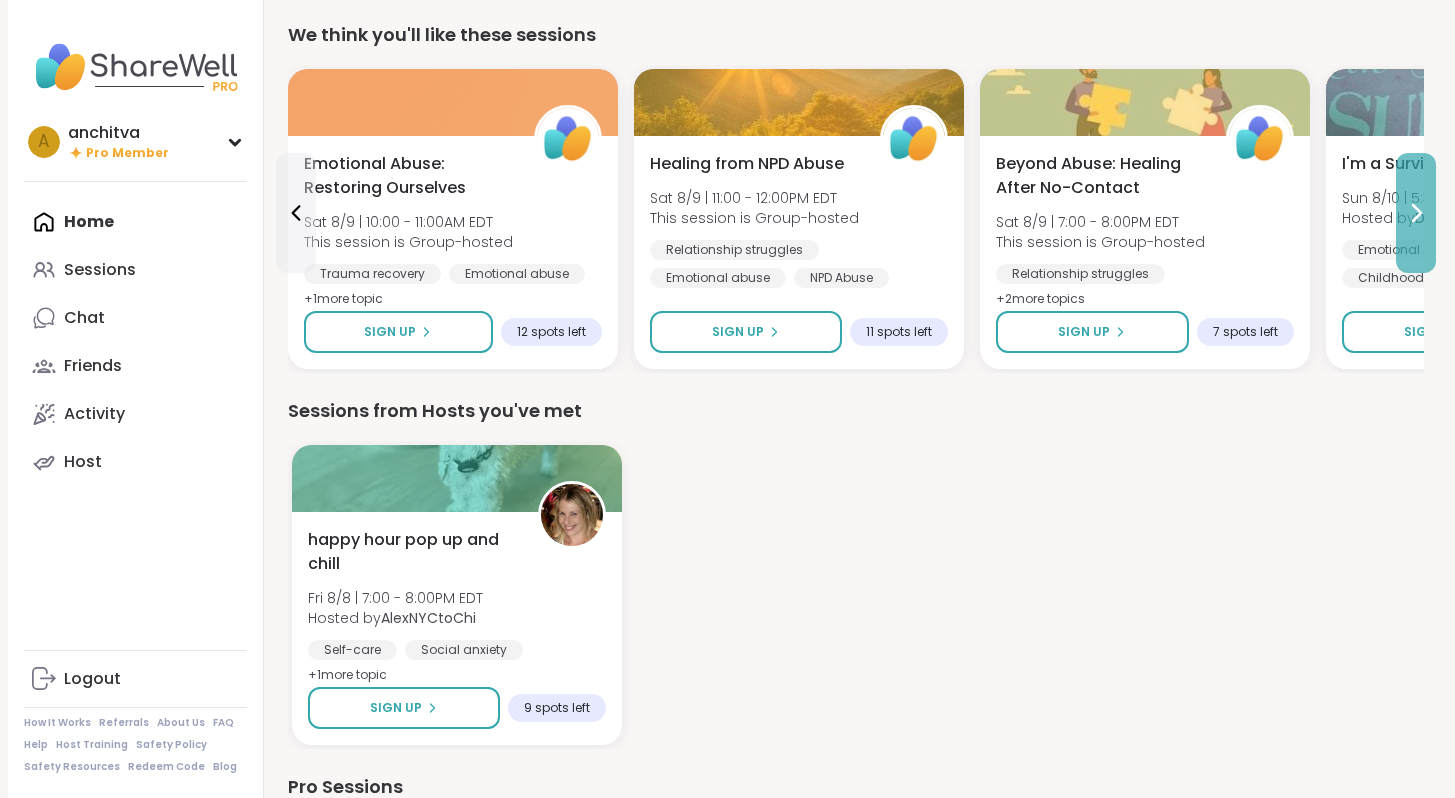 click 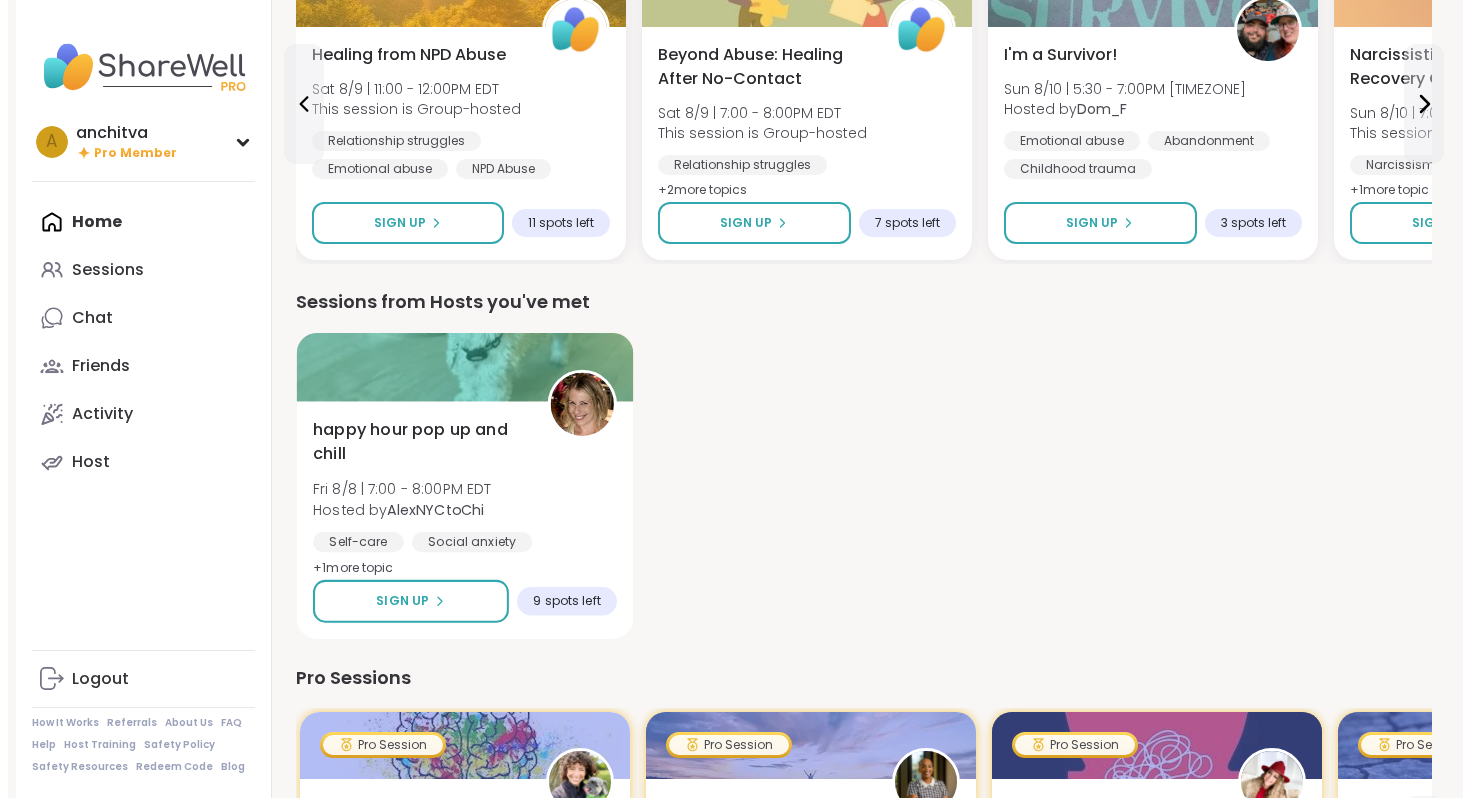 scroll, scrollTop: 756, scrollLeft: 0, axis: vertical 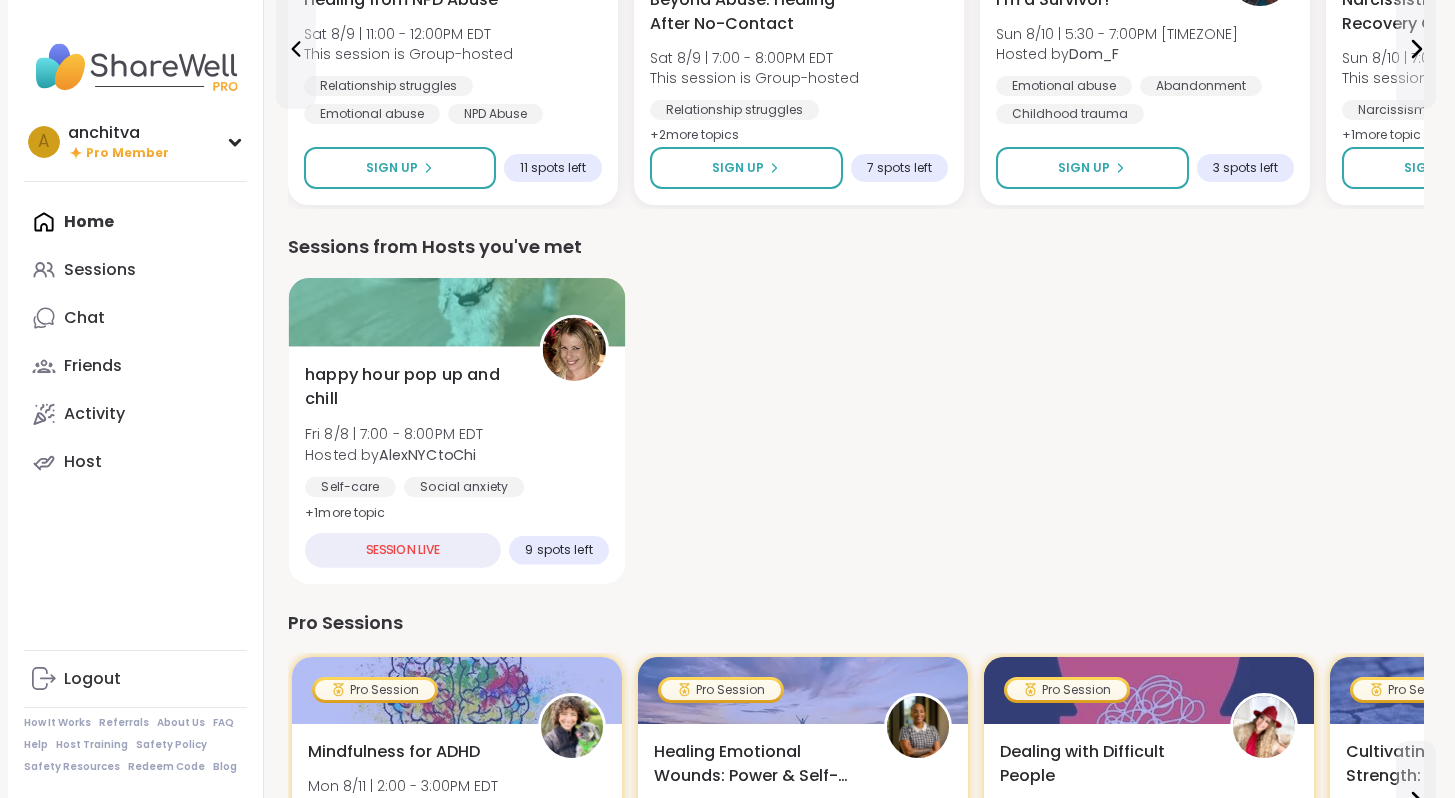 click on "9 spots left" at bounding box center (558, 550) 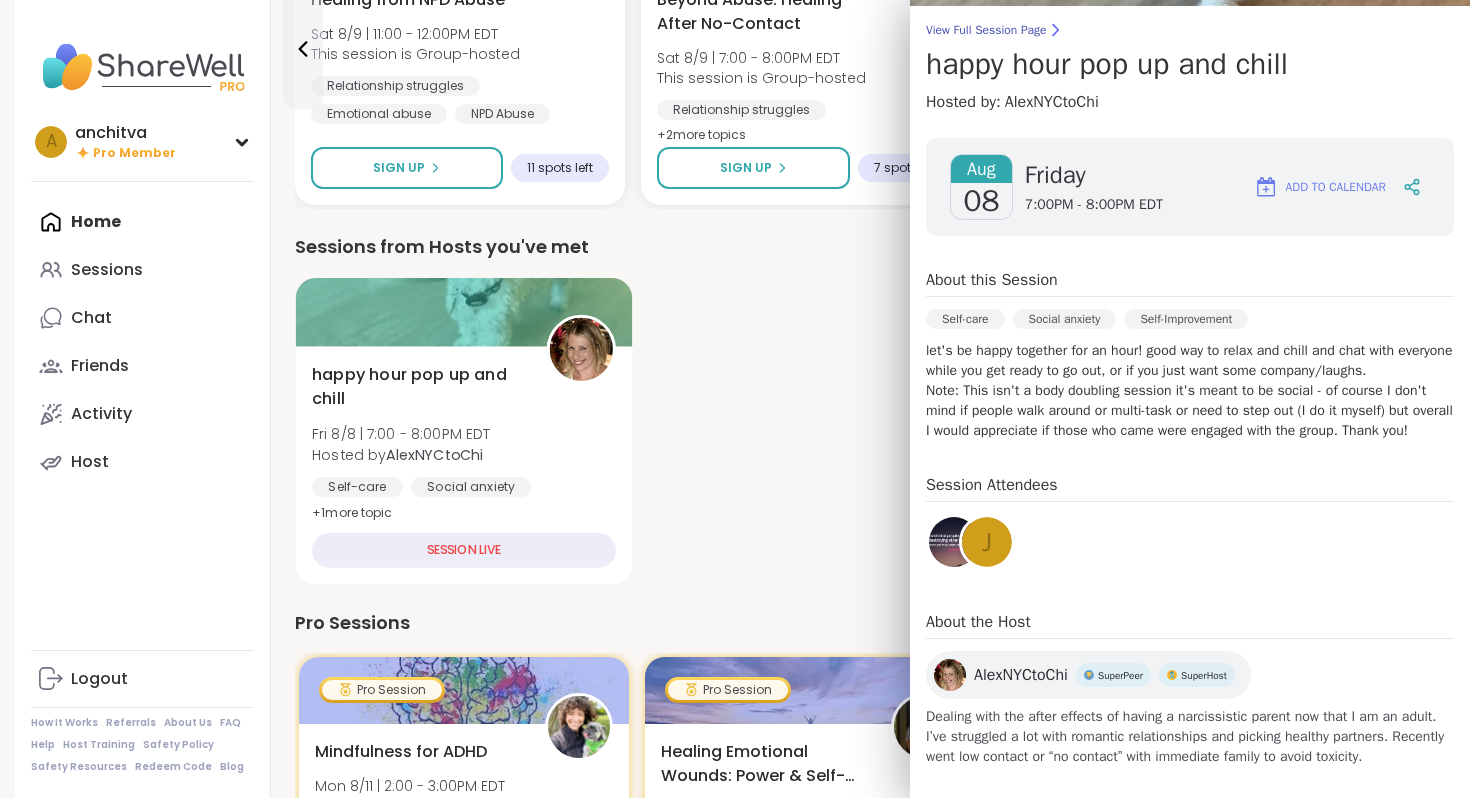 scroll, scrollTop: 231, scrollLeft: 0, axis: vertical 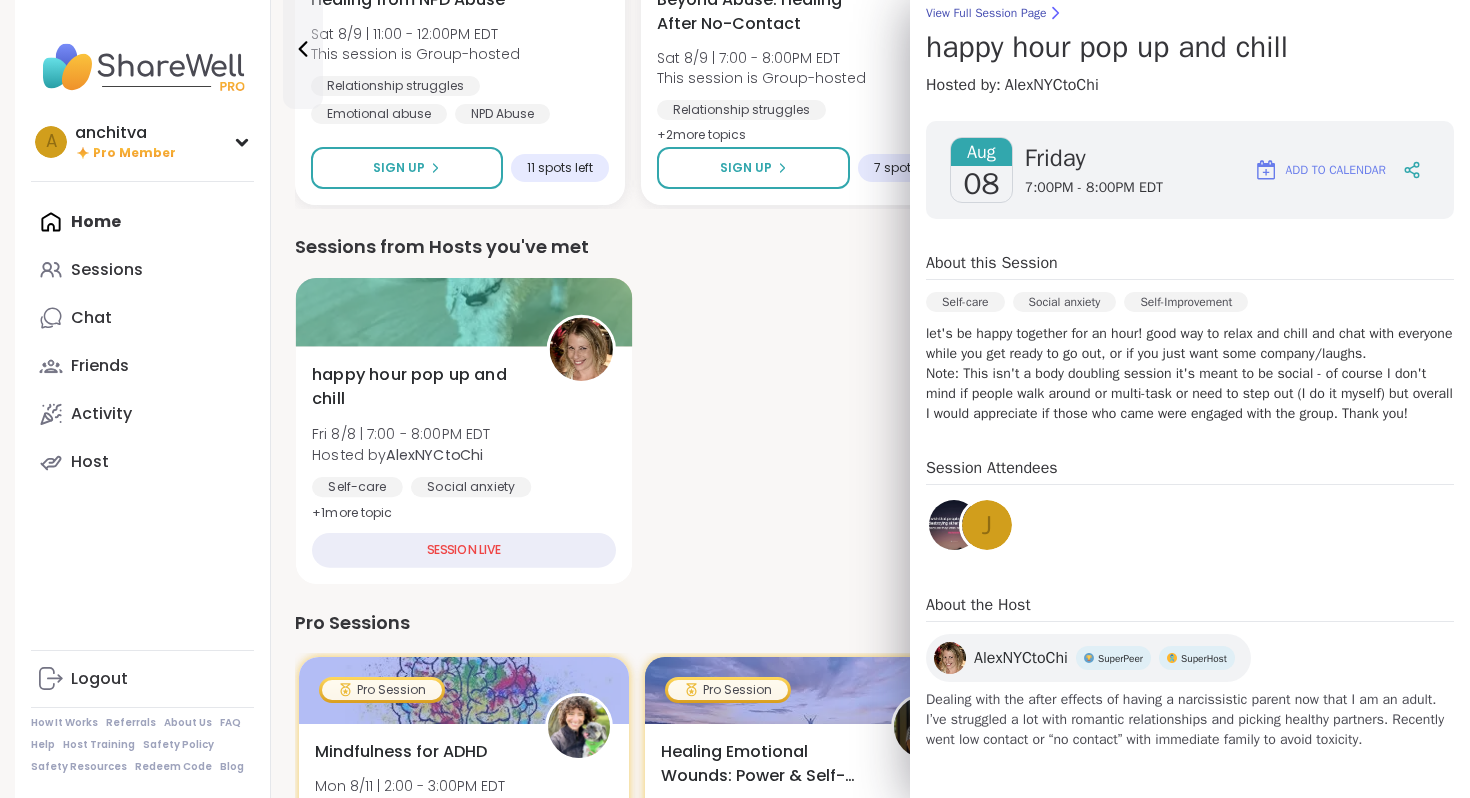click on "SESSION LIVE" at bounding box center [464, 550] 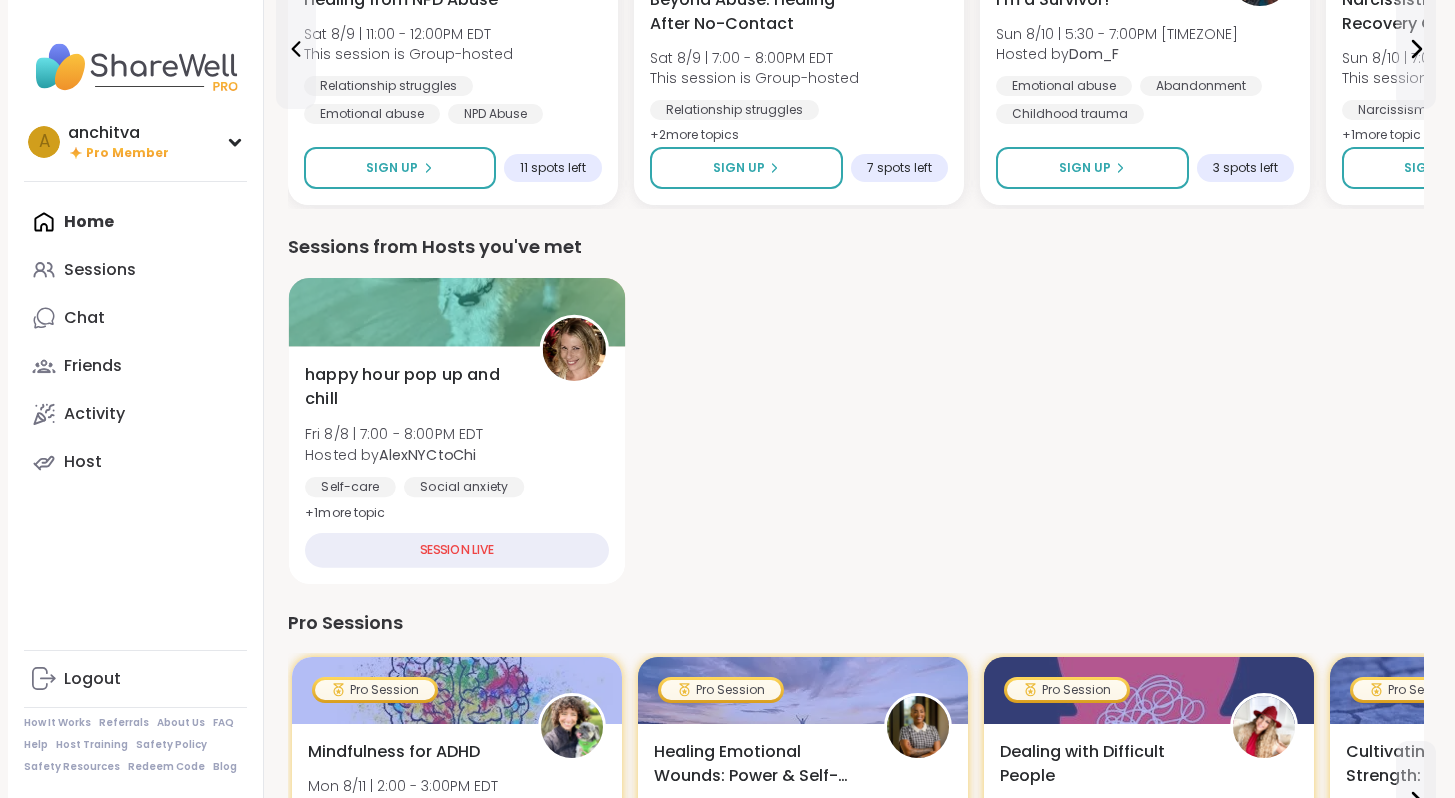 click on "SESSION LIVE" at bounding box center [457, 550] 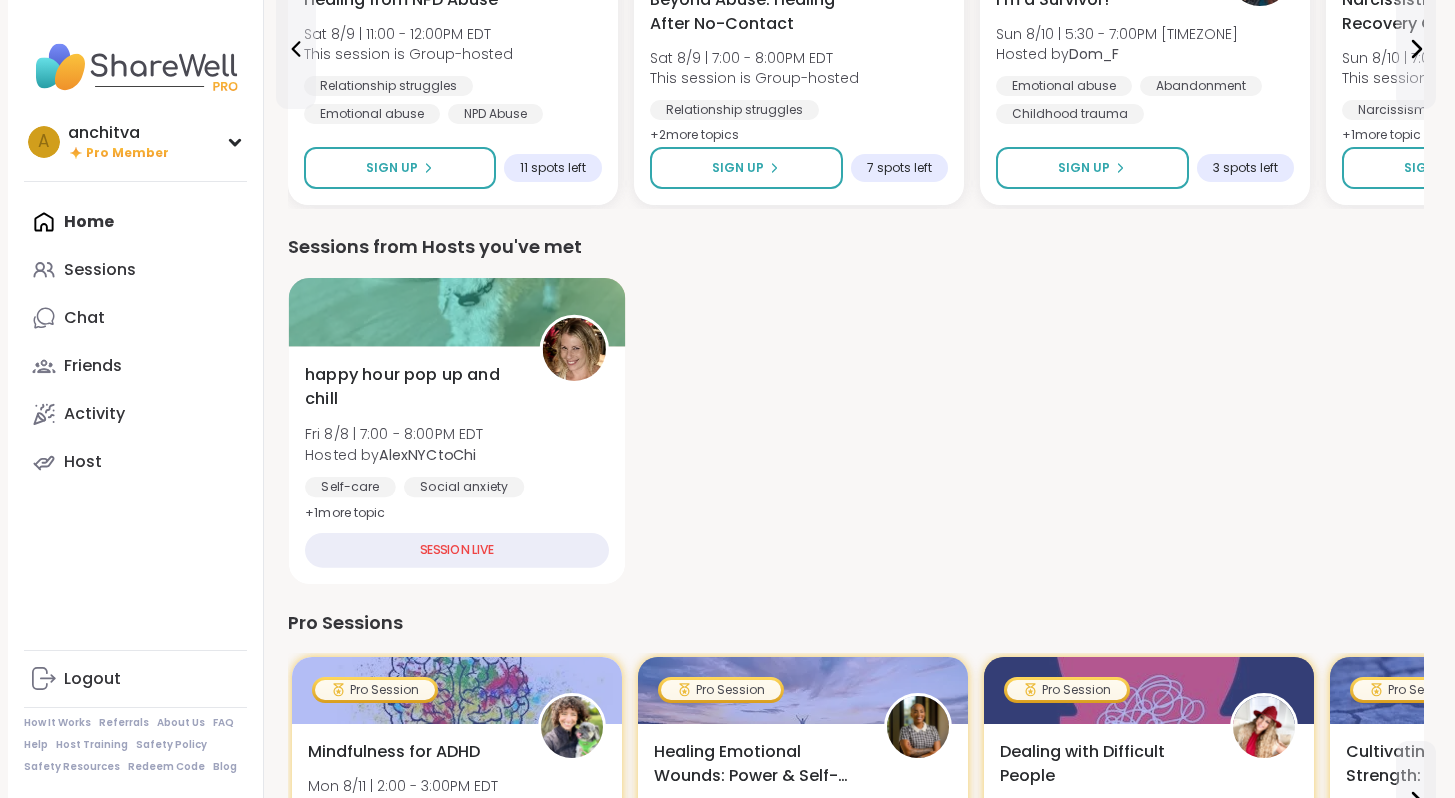 click at bounding box center (573, 349) 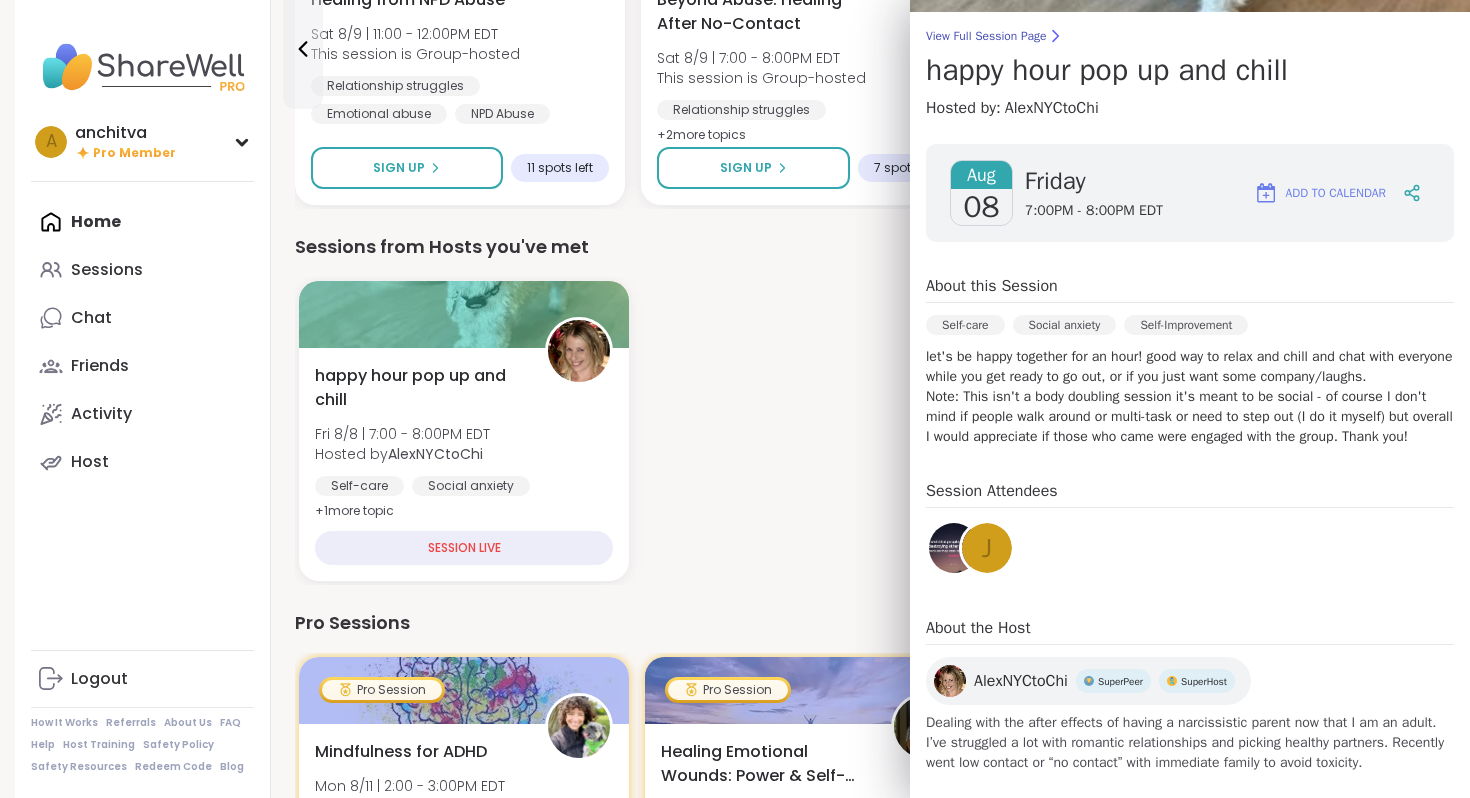scroll, scrollTop: 231, scrollLeft: 0, axis: vertical 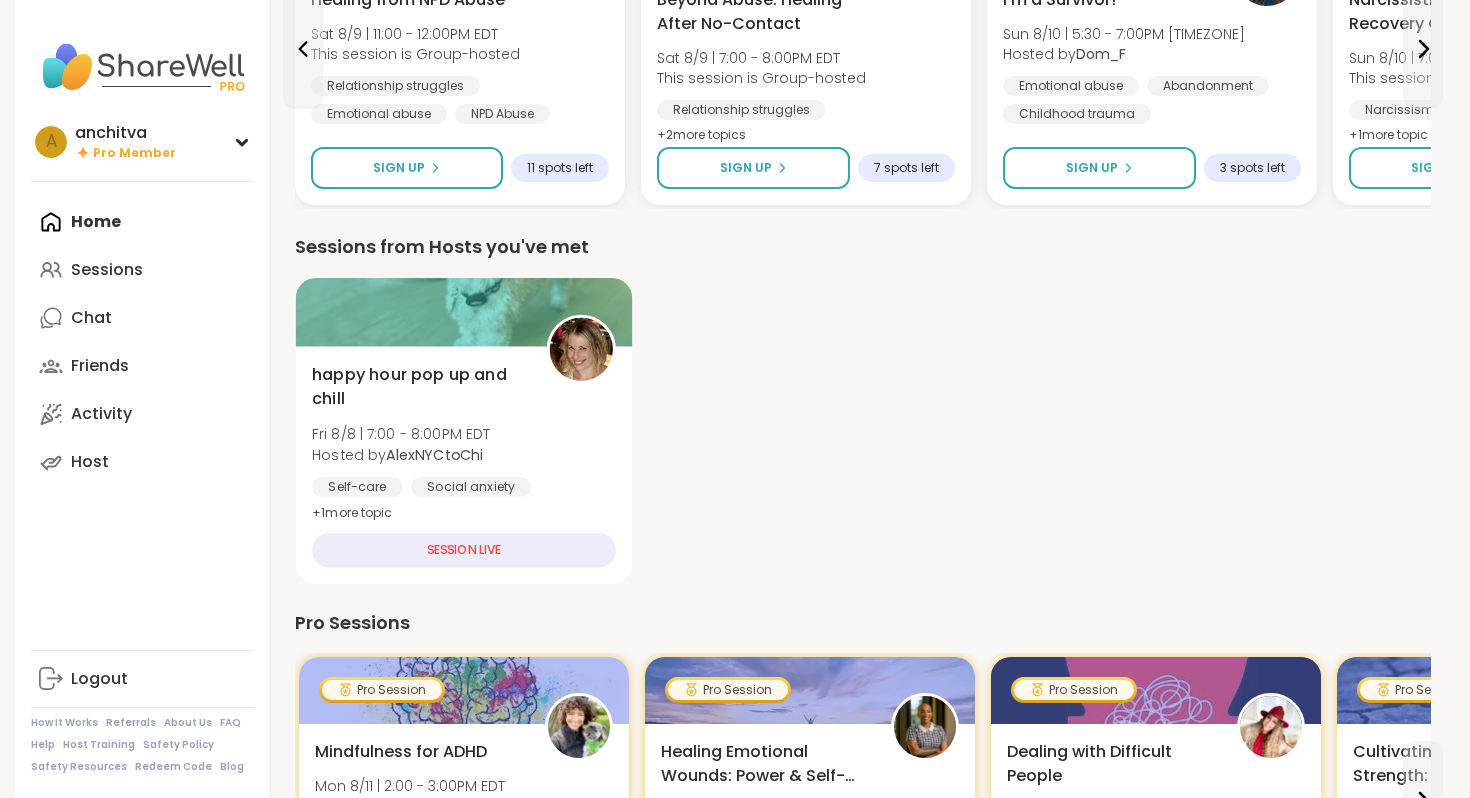 click at bounding box center (581, 349) 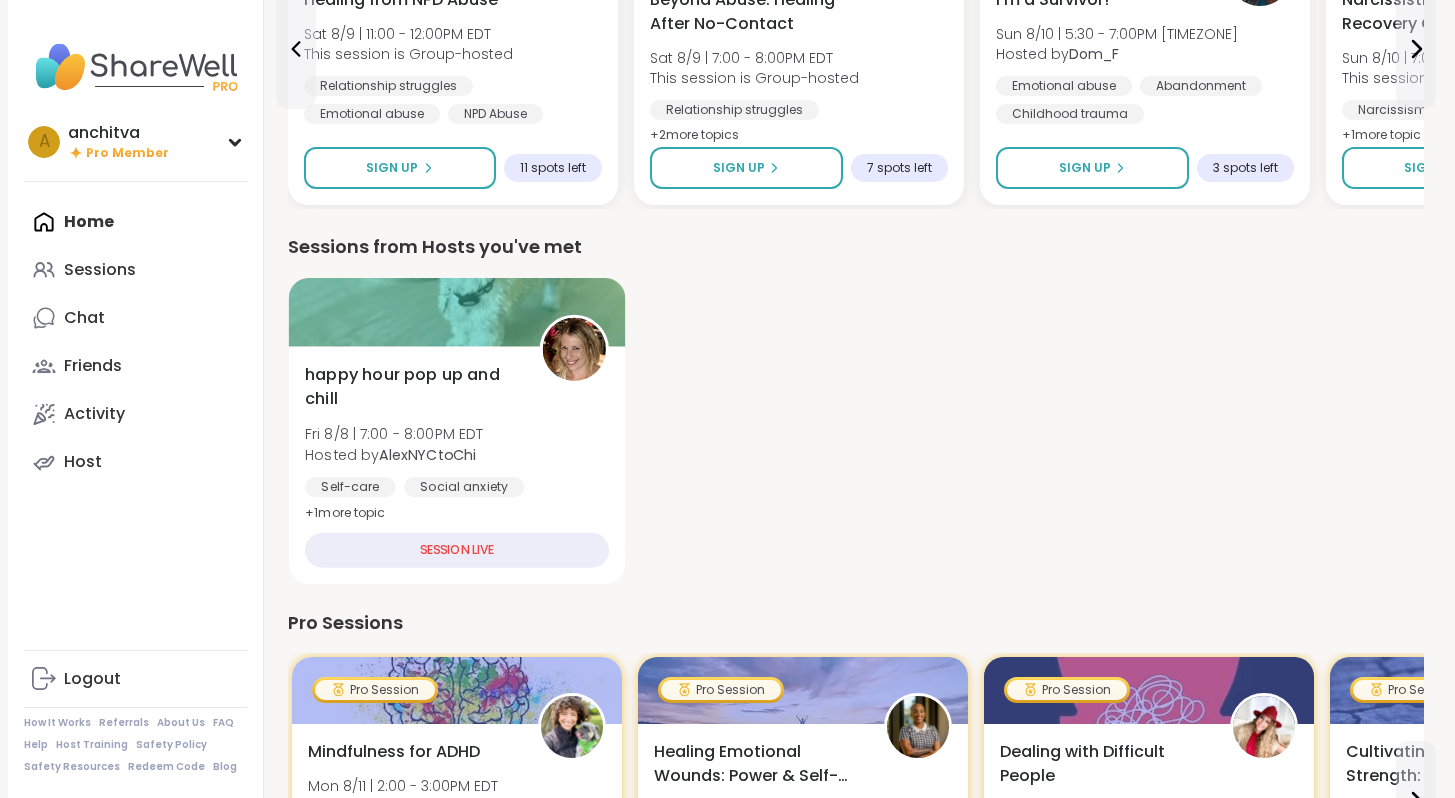 click at bounding box center [573, 349] 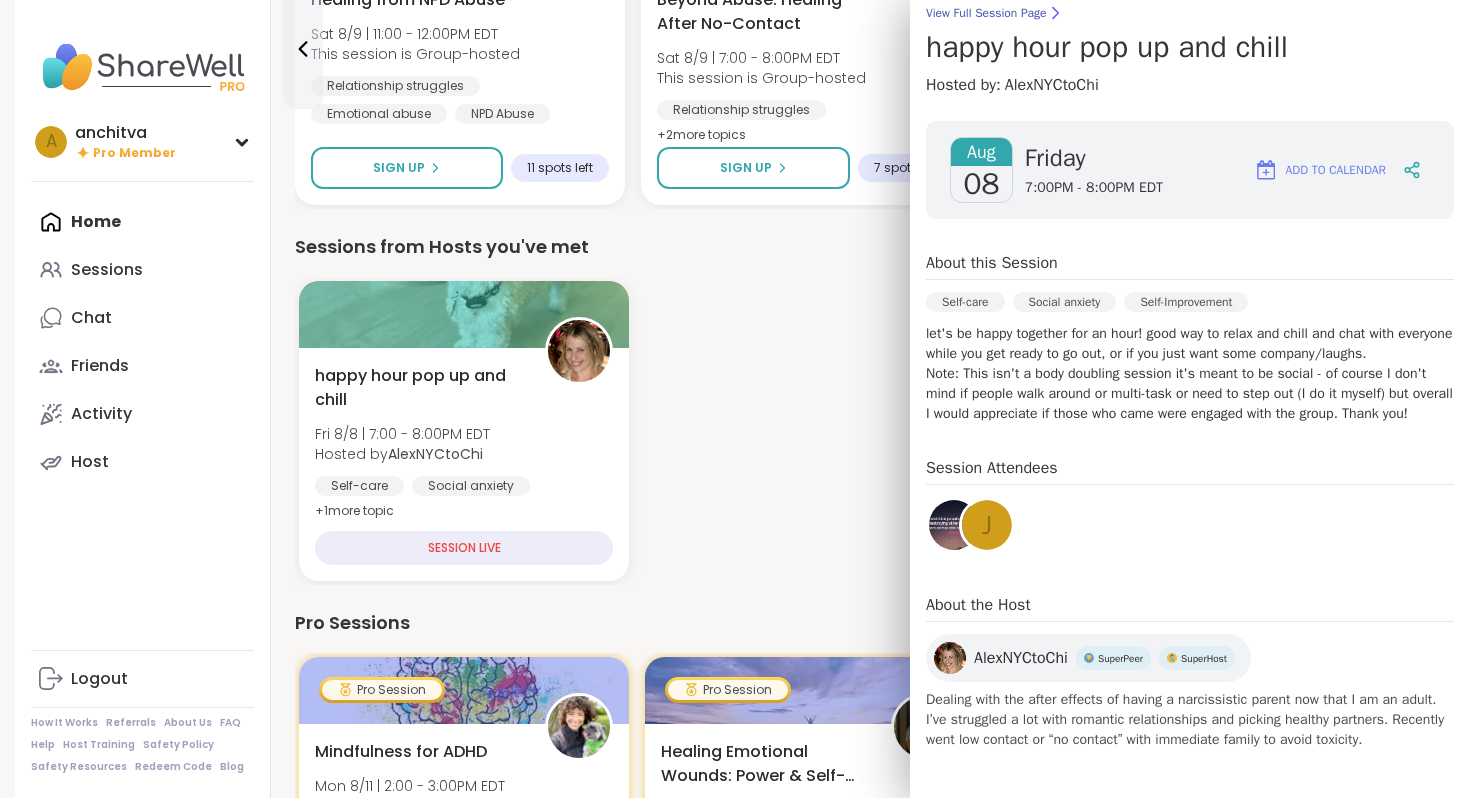 scroll, scrollTop: 231, scrollLeft: 0, axis: vertical 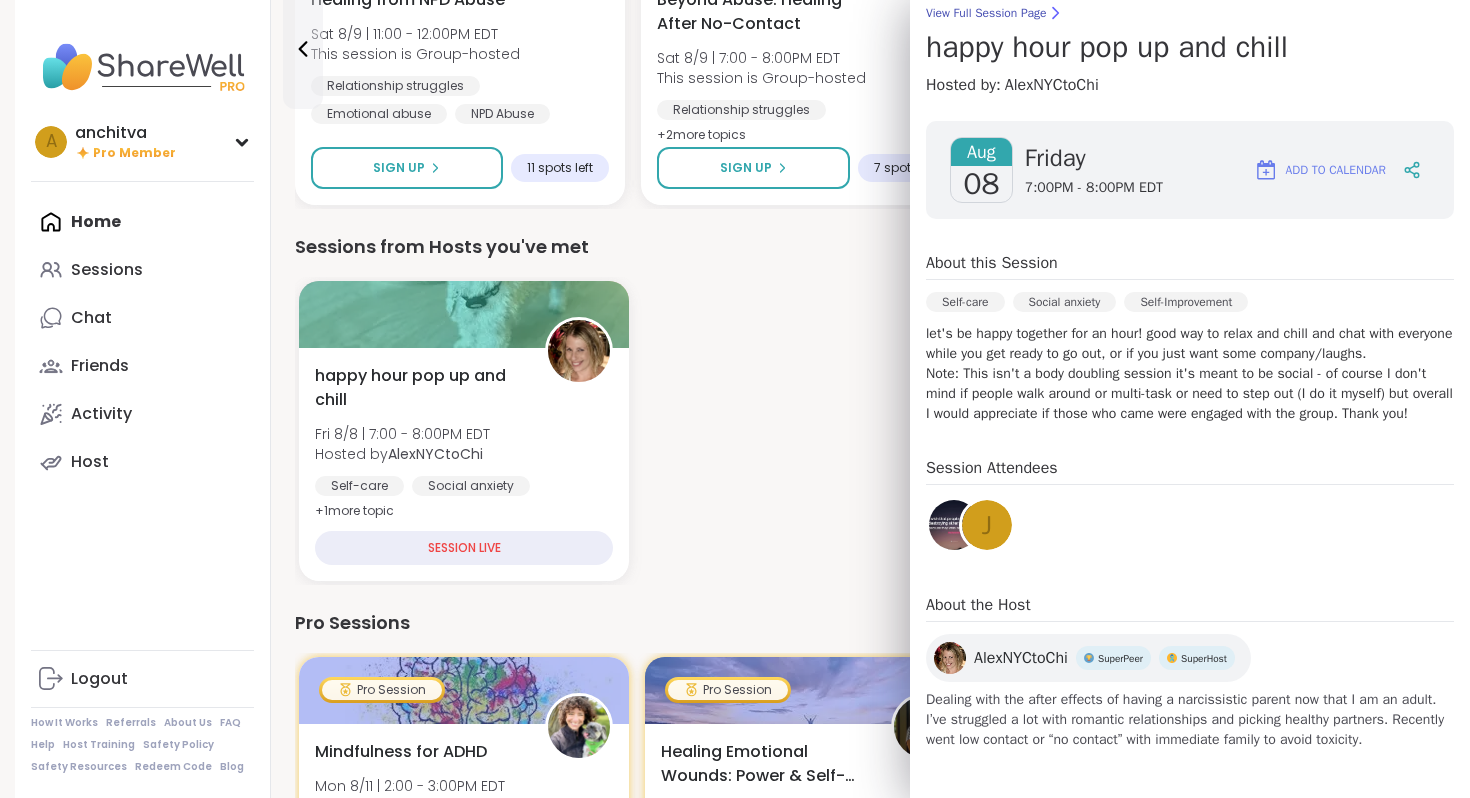 click on "AlexNYCtoChi" at bounding box center [1021, 658] 